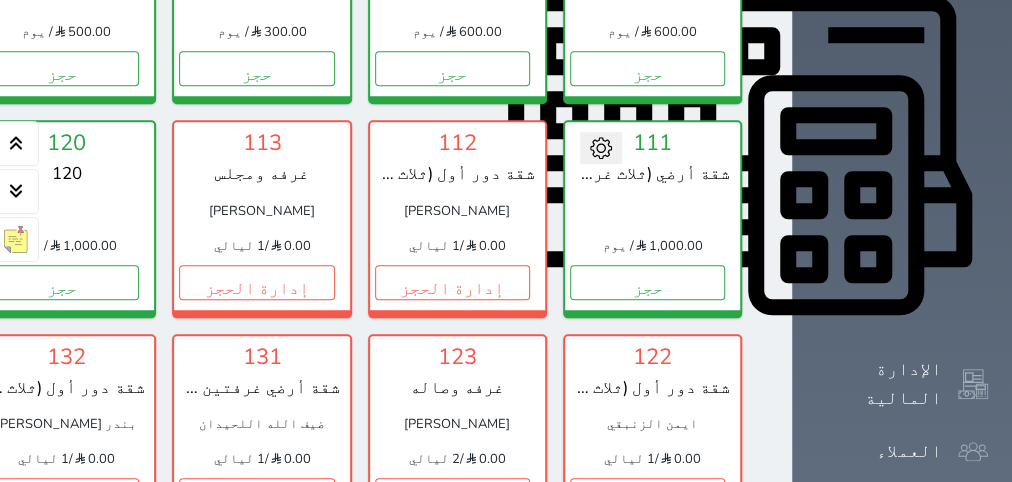 scroll, scrollTop: 834, scrollLeft: 0, axis: vertical 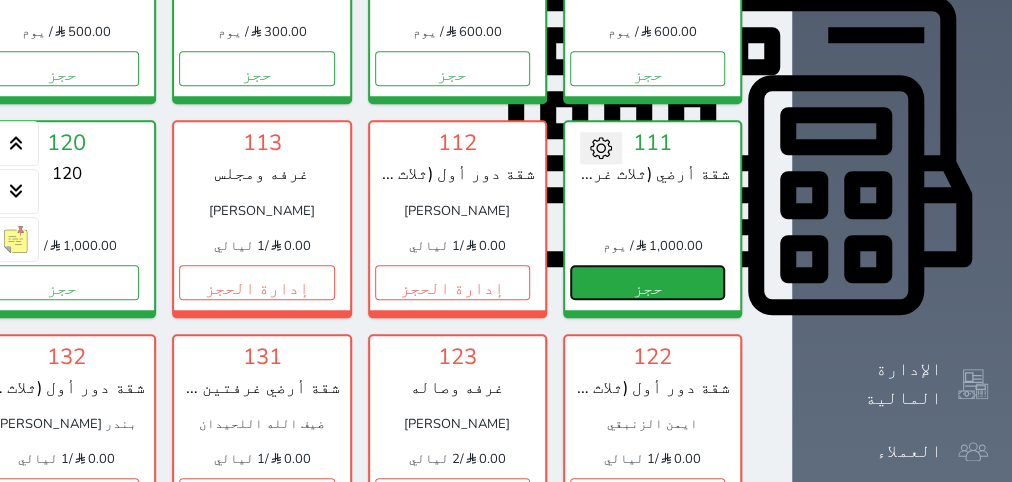click on "حجز" at bounding box center (647, 282) 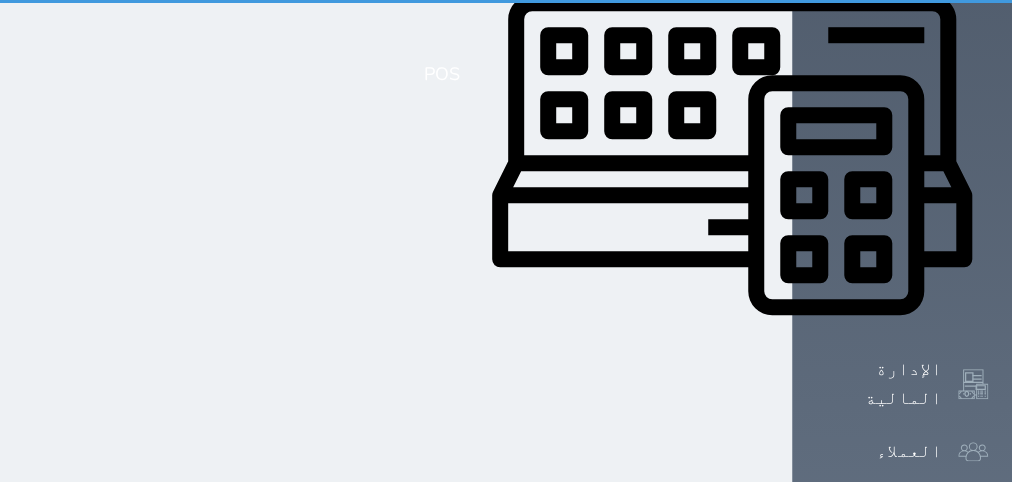 select on "1" 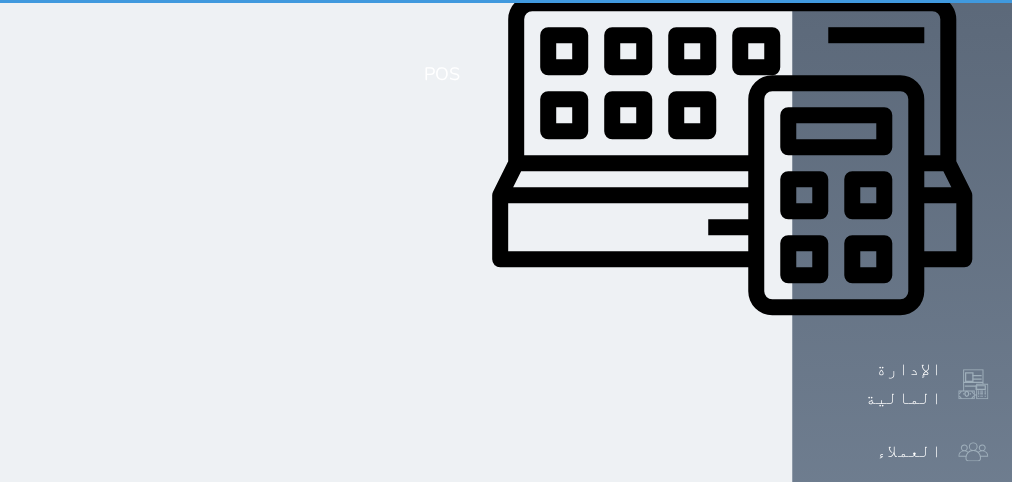 scroll, scrollTop: 0, scrollLeft: 0, axis: both 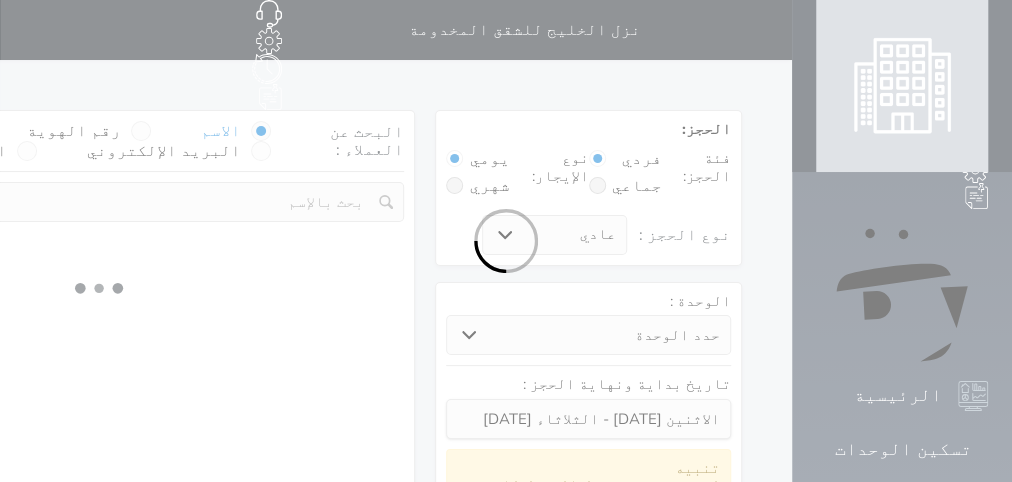 select 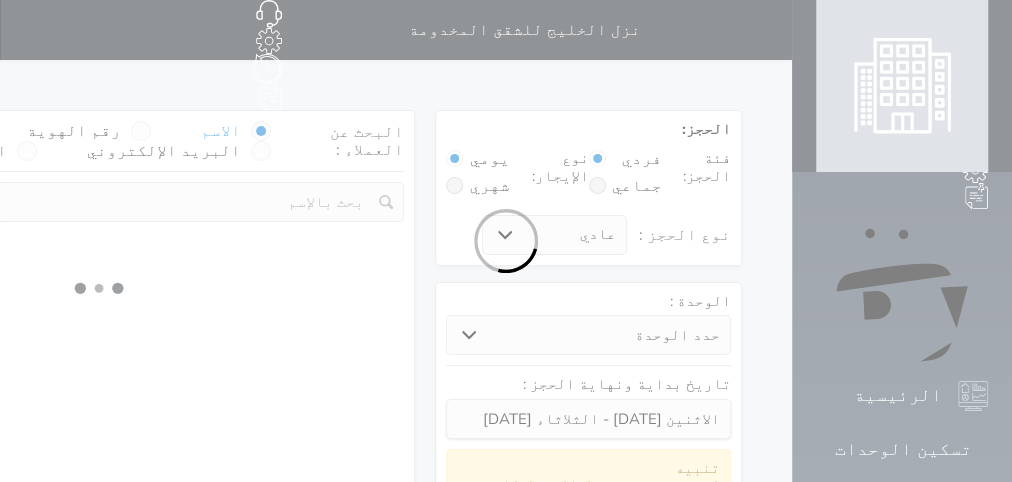 select on "1" 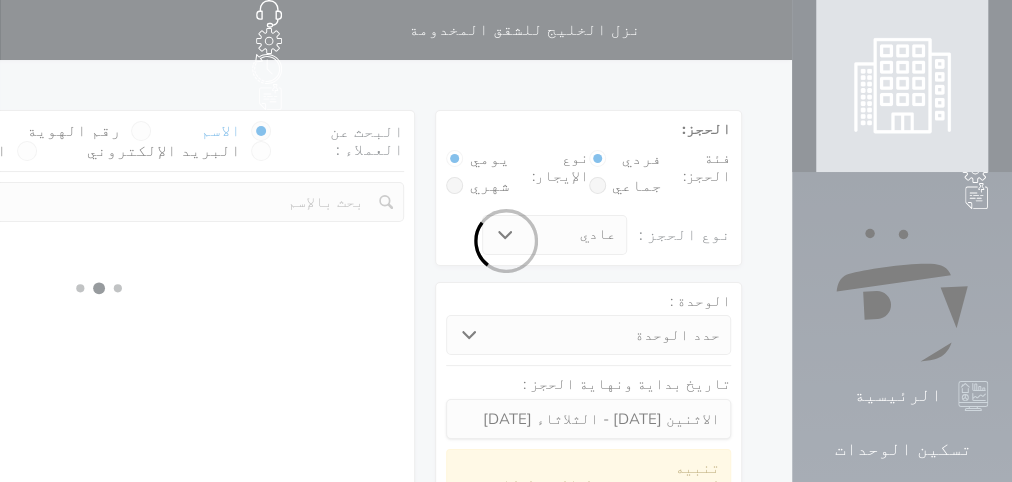 select on "113" 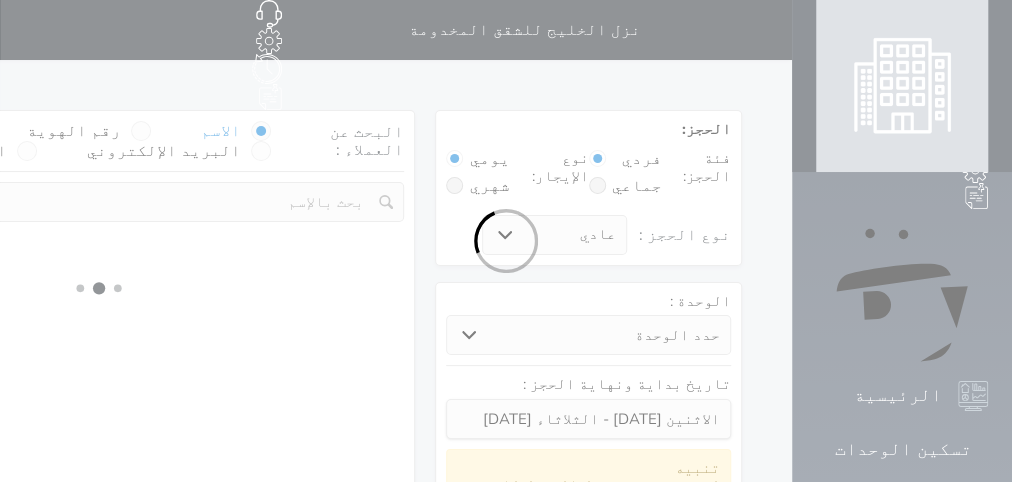 select on "1" 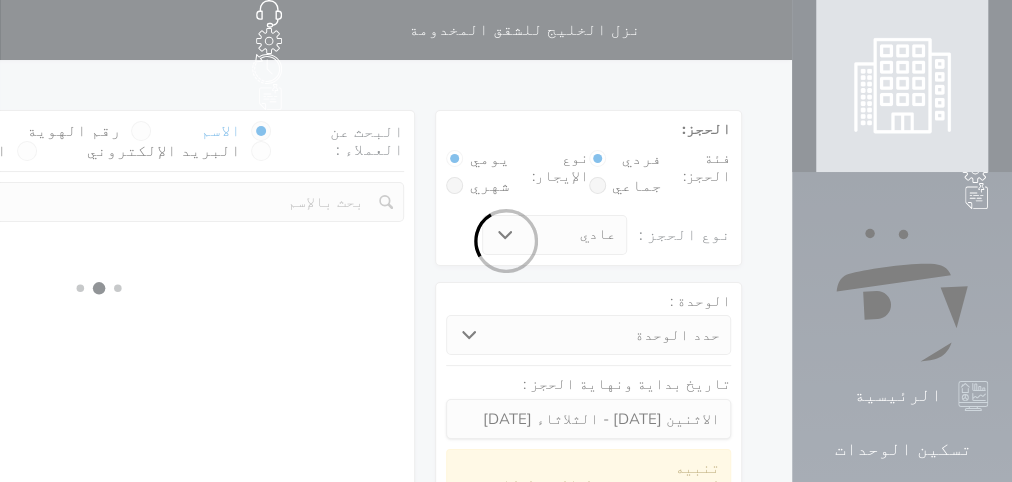 select 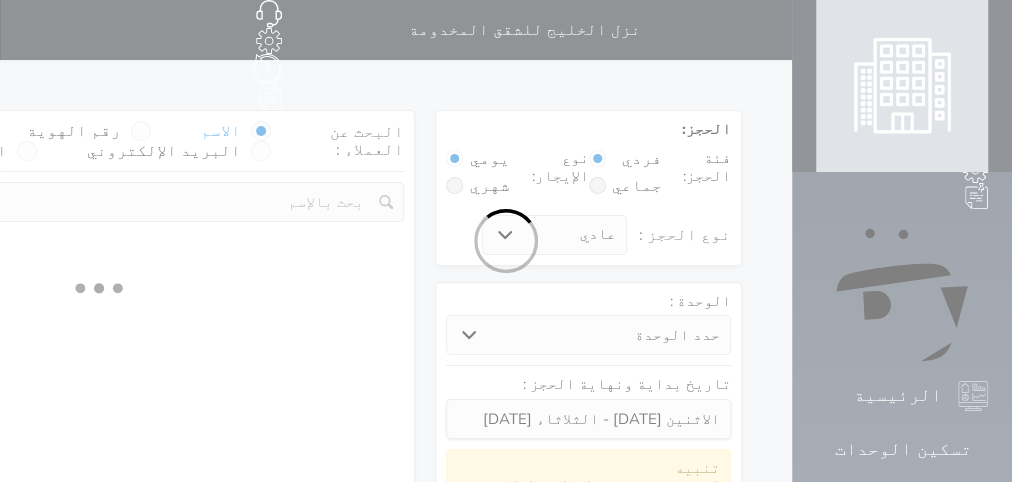select on "7" 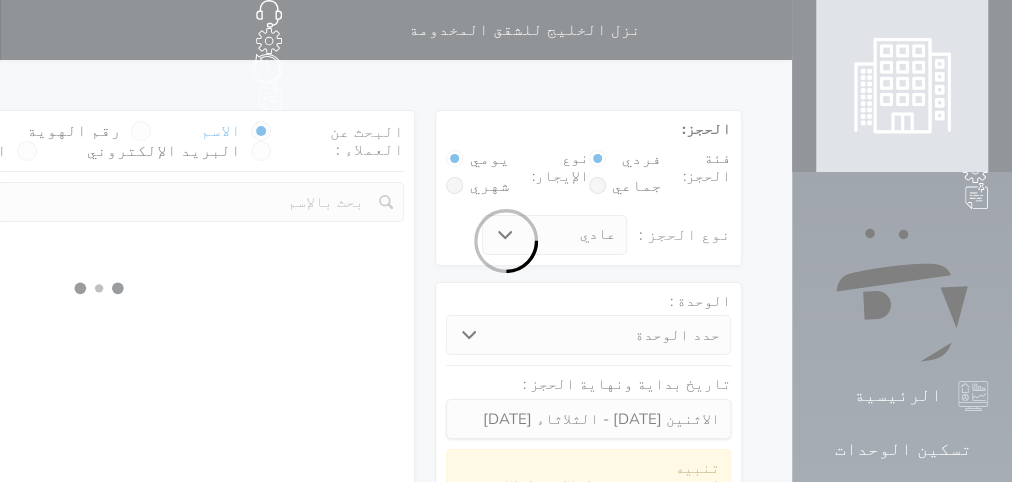 select 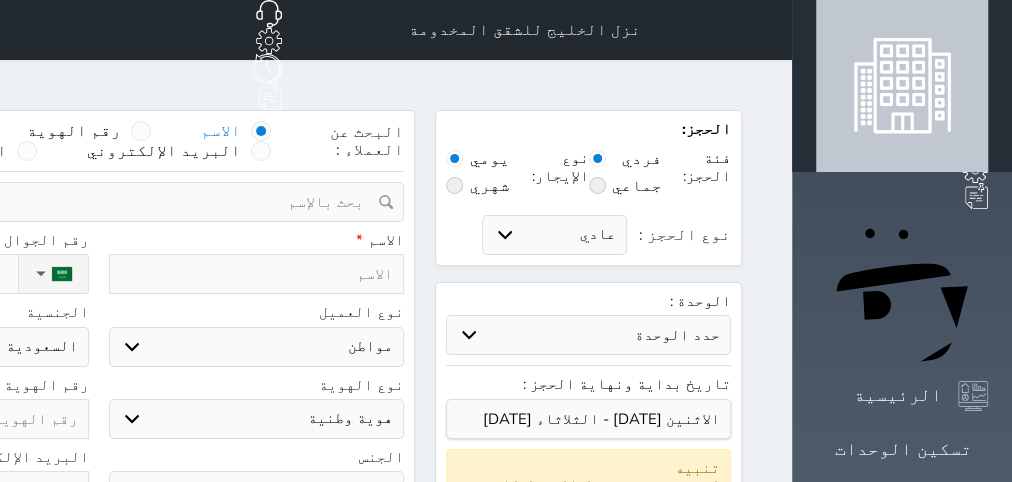 select 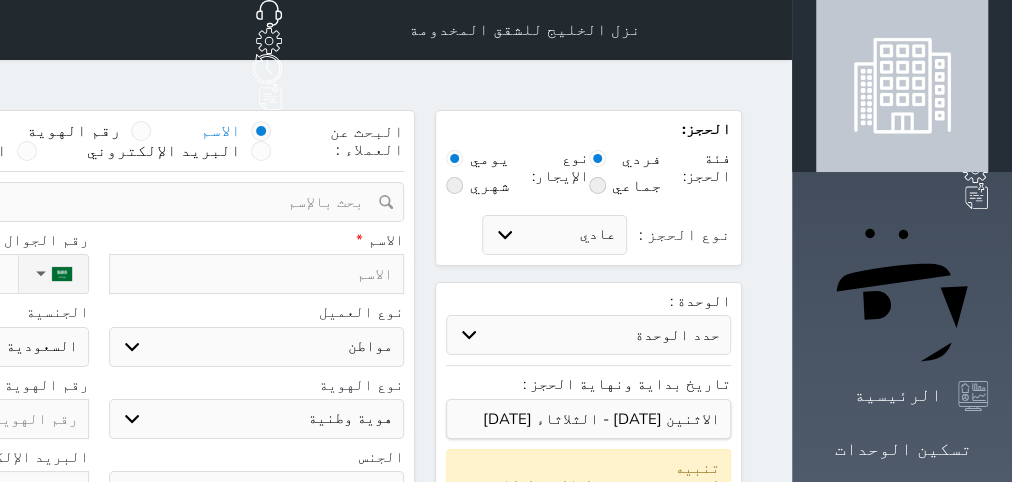 select 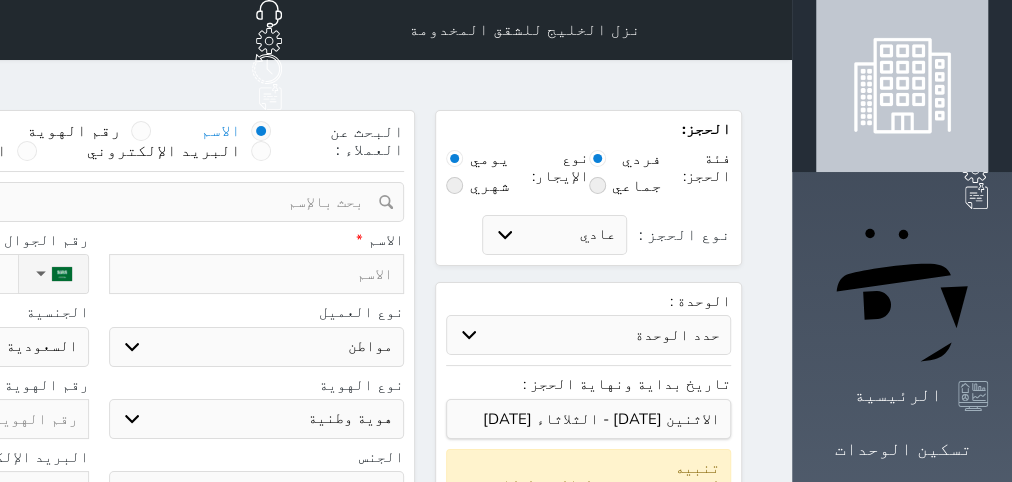 select 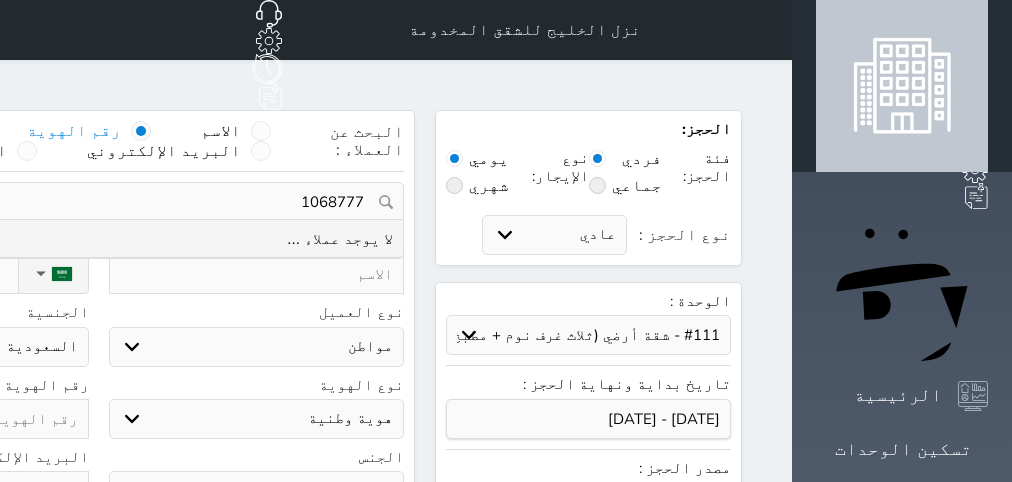 select on "9414" 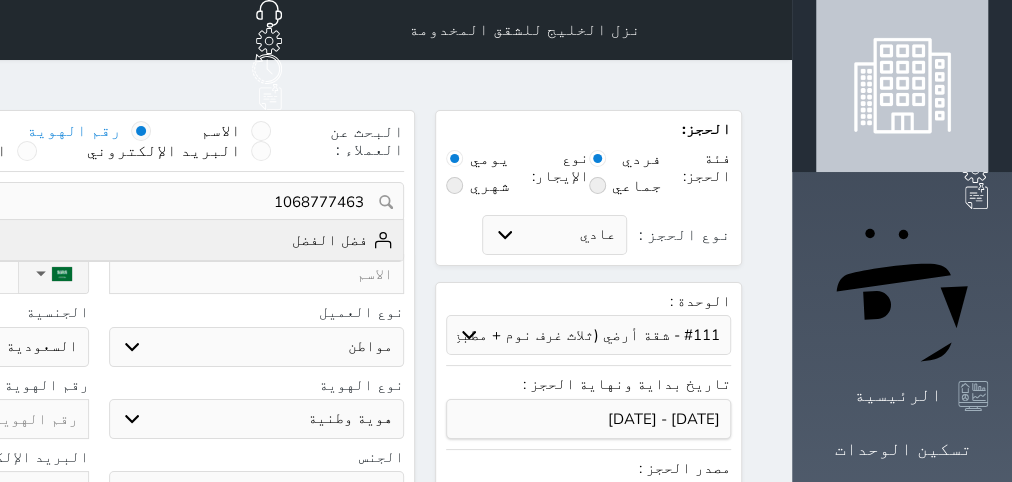 click on "فضل الفضل" at bounding box center [342, 240] 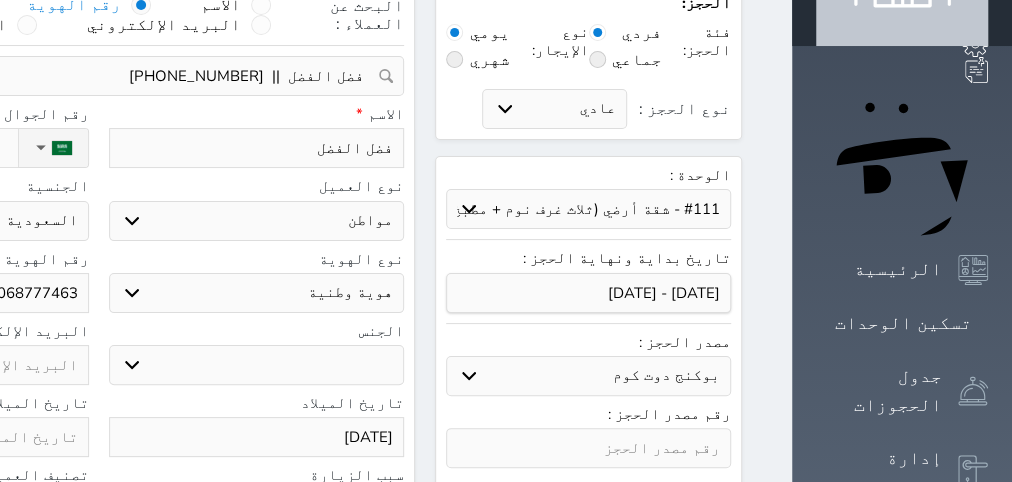 select 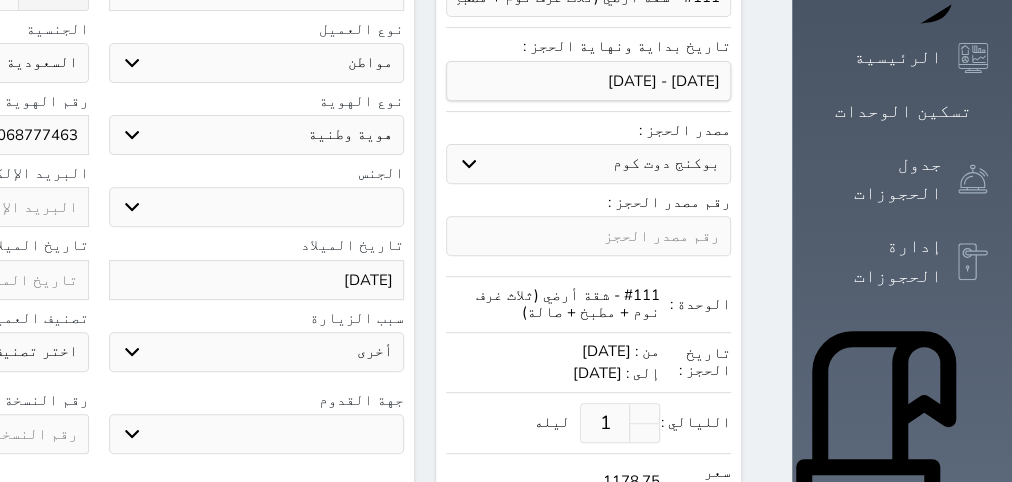 scroll, scrollTop: 378, scrollLeft: 0, axis: vertical 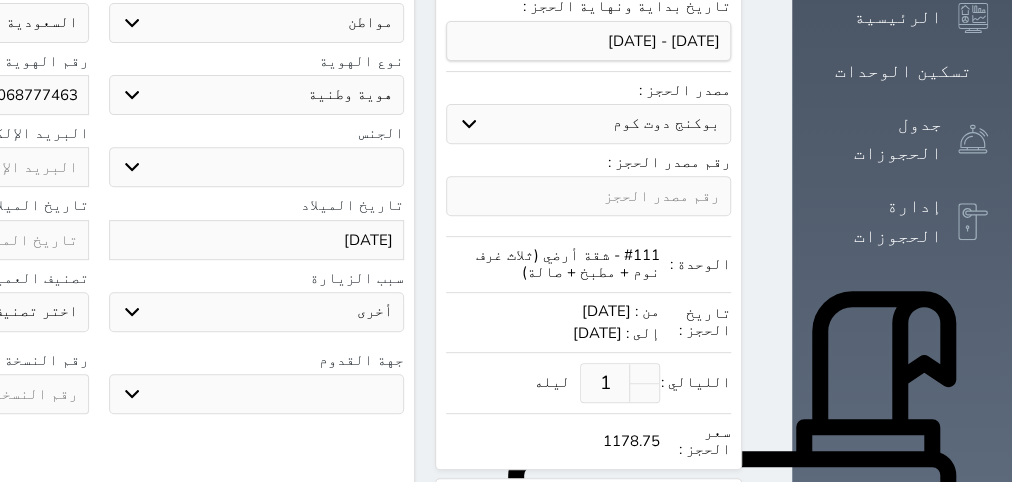 click on "[DATE]" at bounding box center [257, 240] 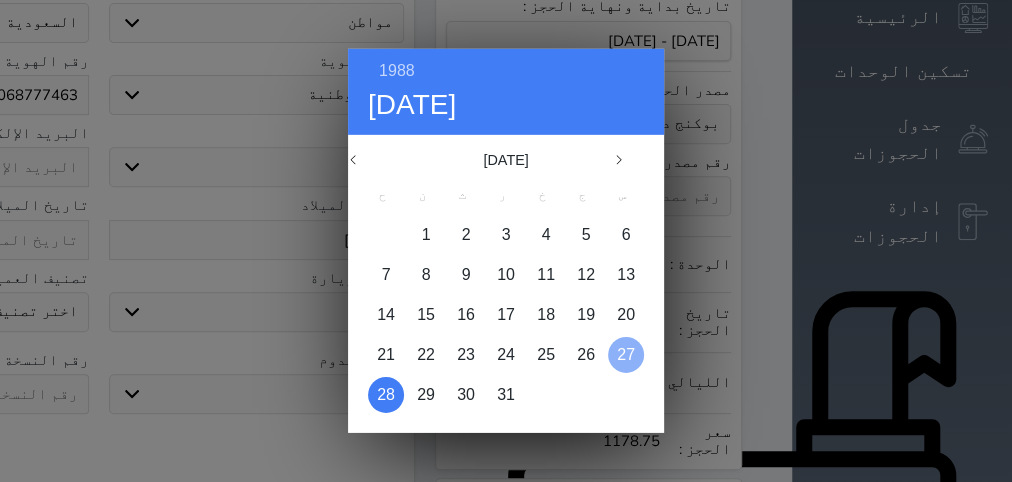 click on "27" at bounding box center (626, 354) 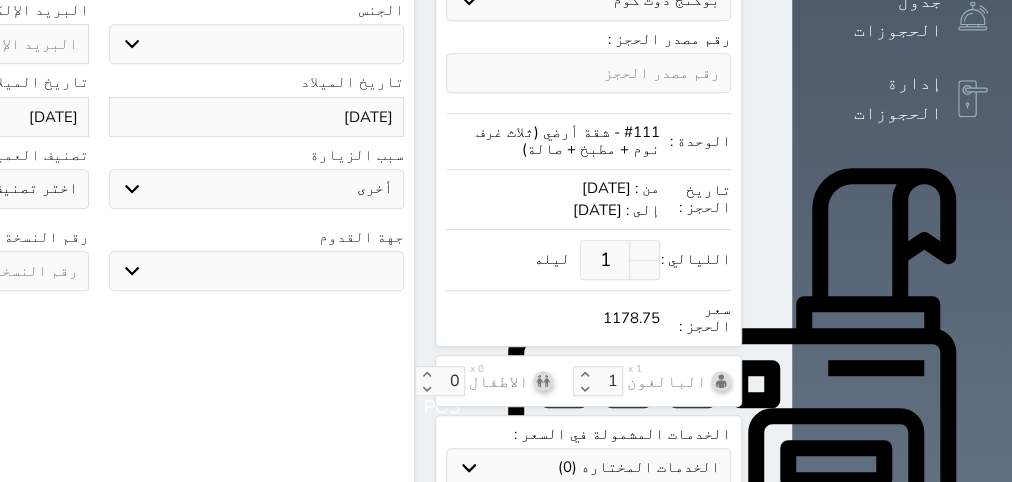 scroll, scrollTop: 504, scrollLeft: 0, axis: vertical 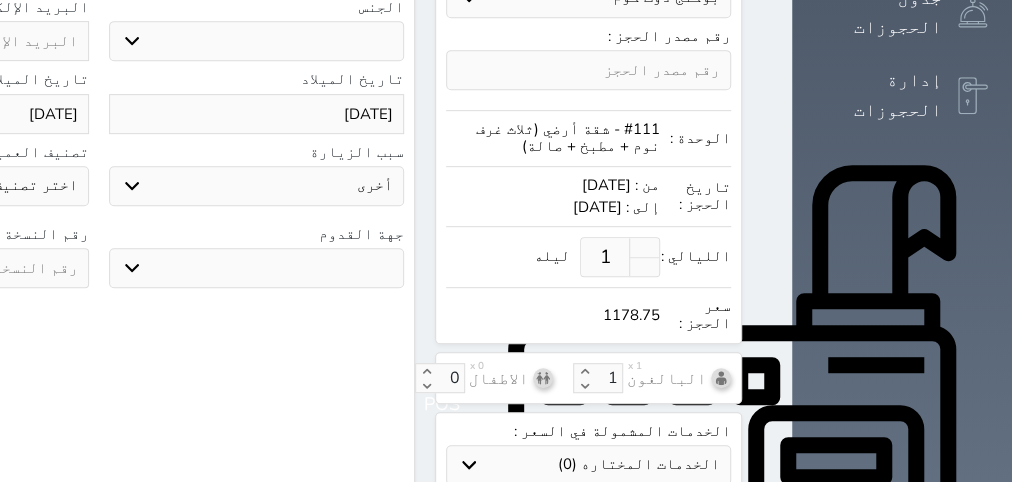 click at bounding box center [-59, 268] 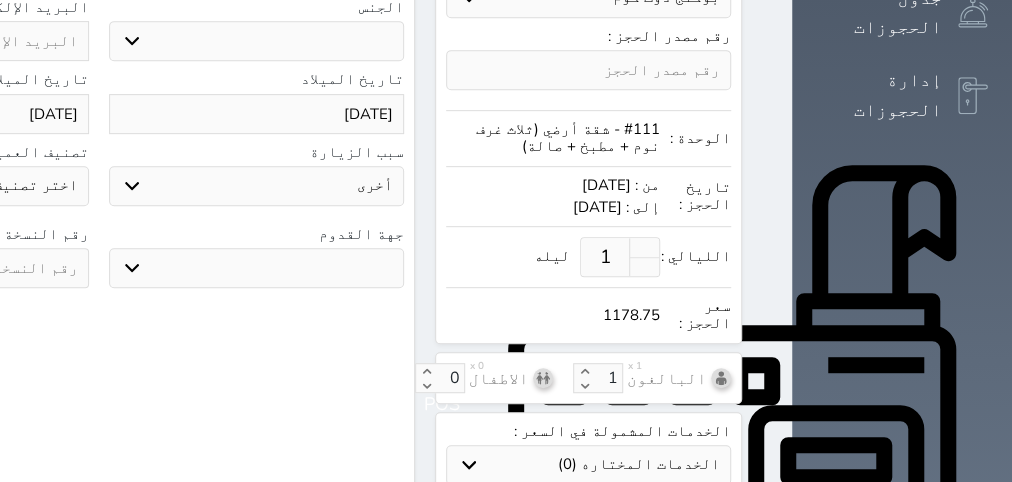 select 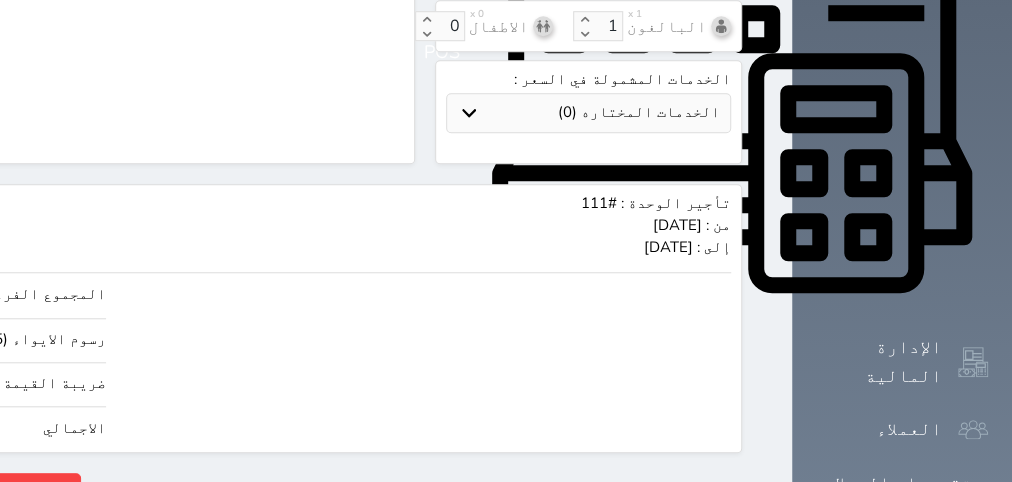 scroll, scrollTop: 900, scrollLeft: 0, axis: vertical 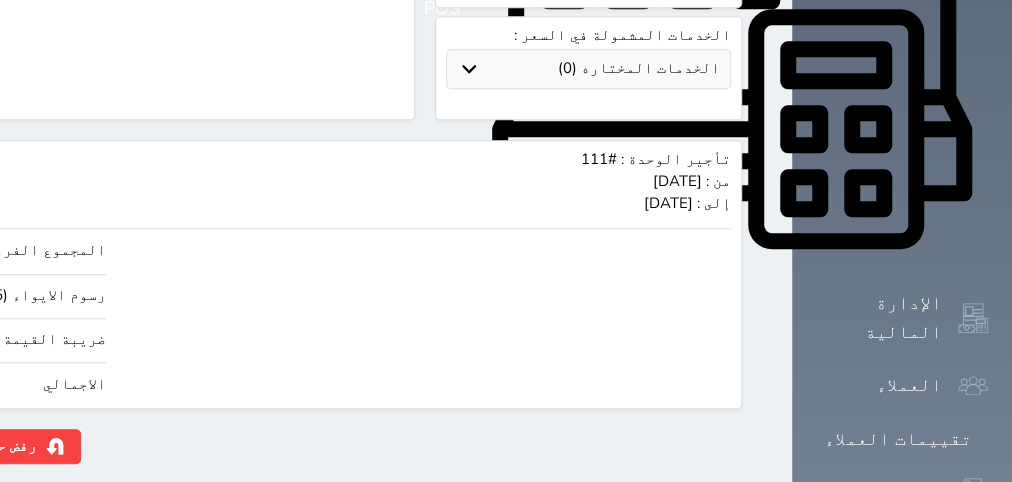 type on "4" 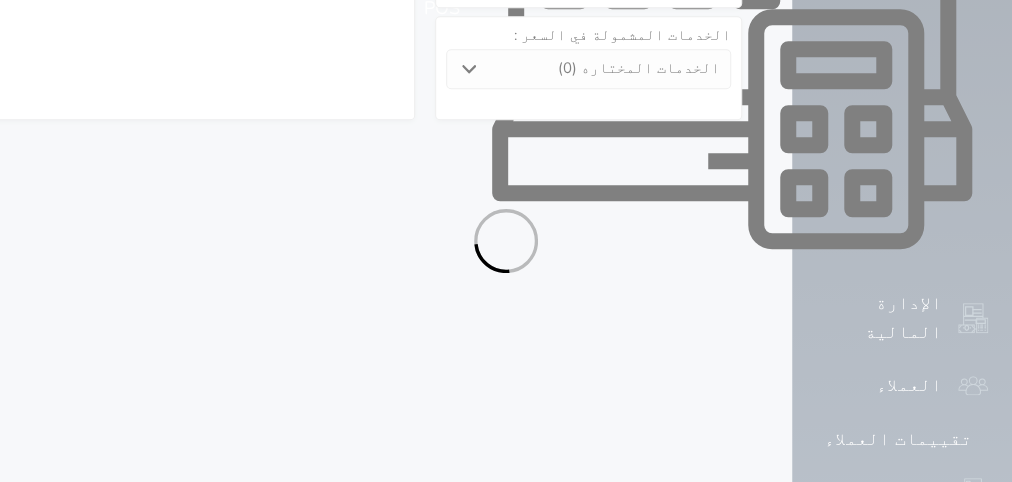 select on "1" 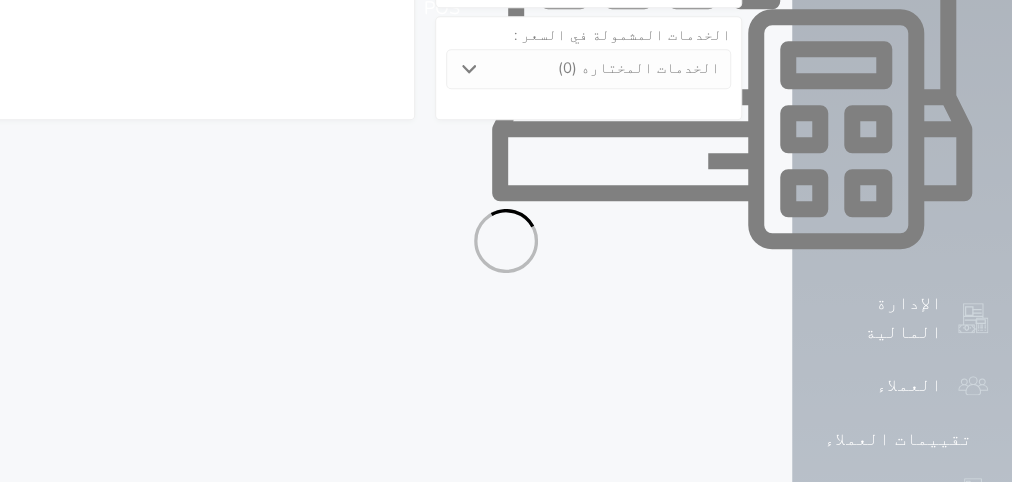 select on "113" 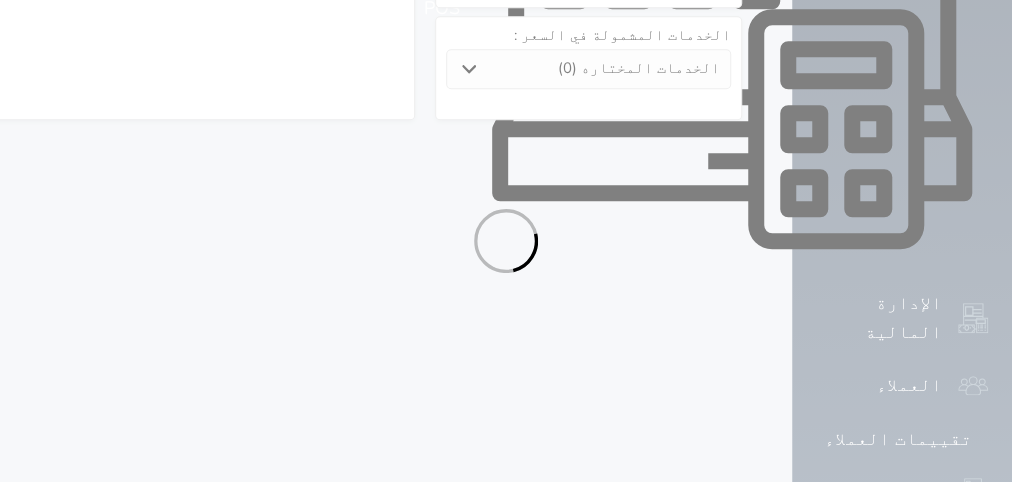 select on "1" 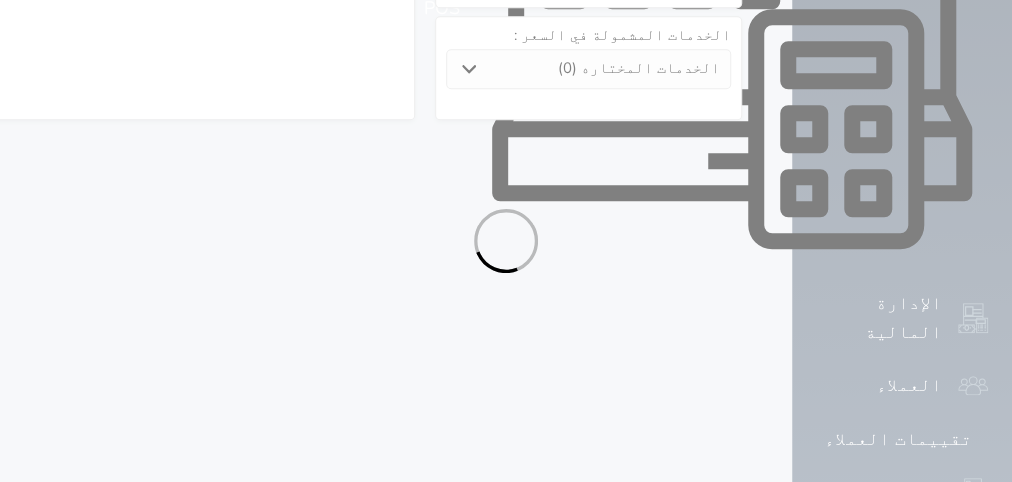 select on "7" 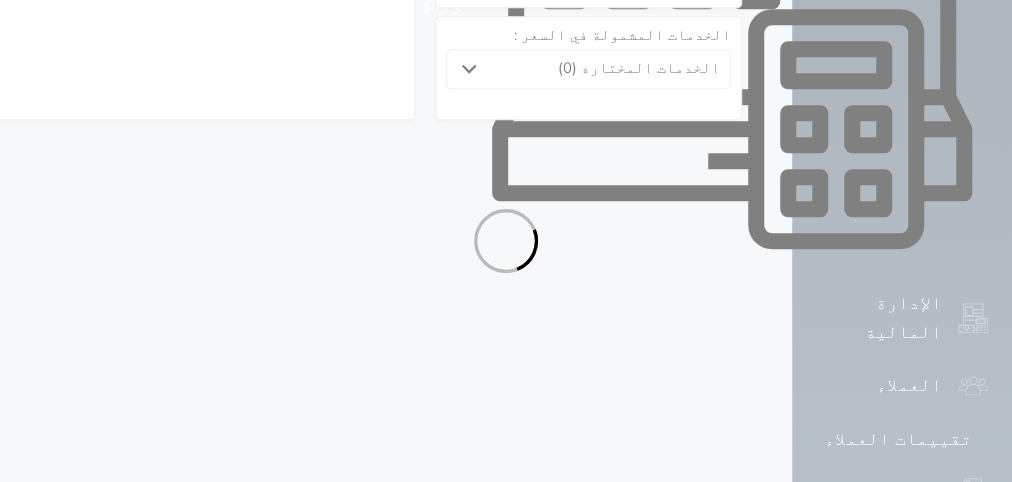 select 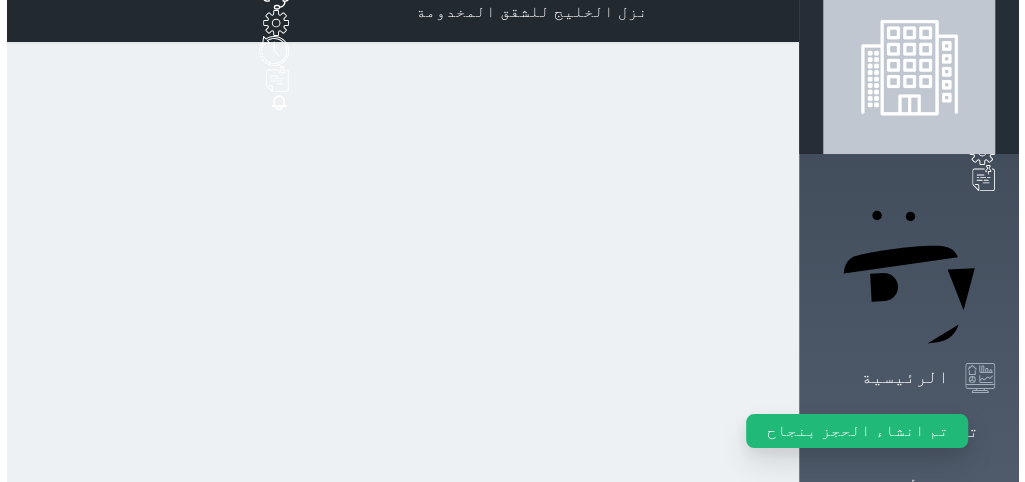 scroll, scrollTop: 0, scrollLeft: 0, axis: both 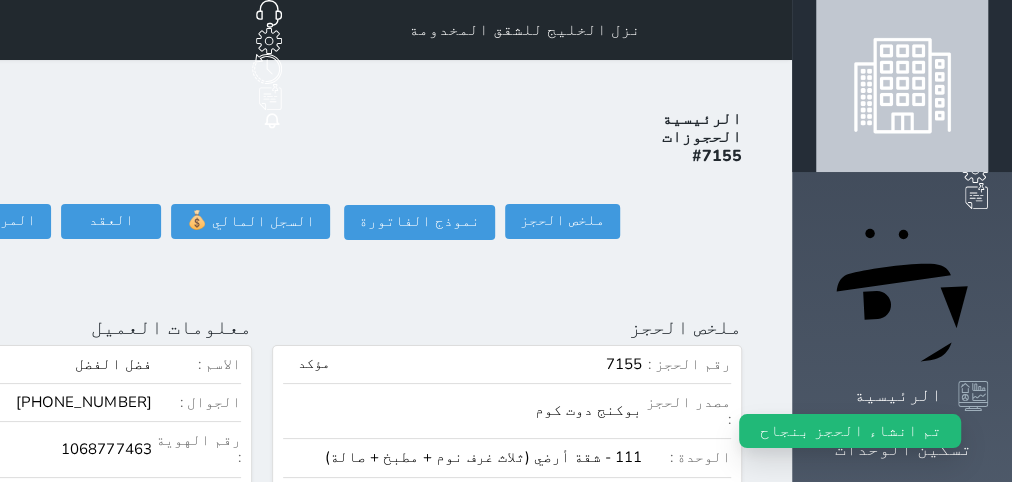 select 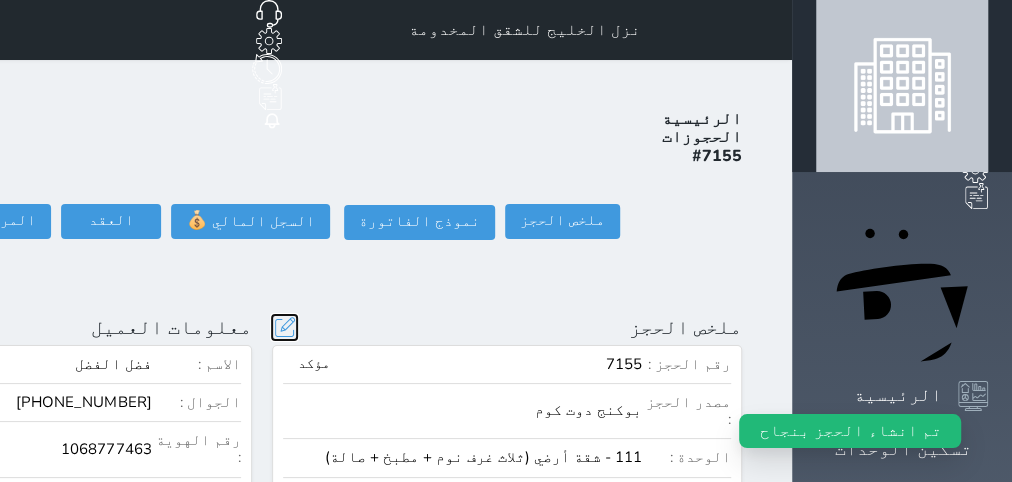 click at bounding box center (284, 327) 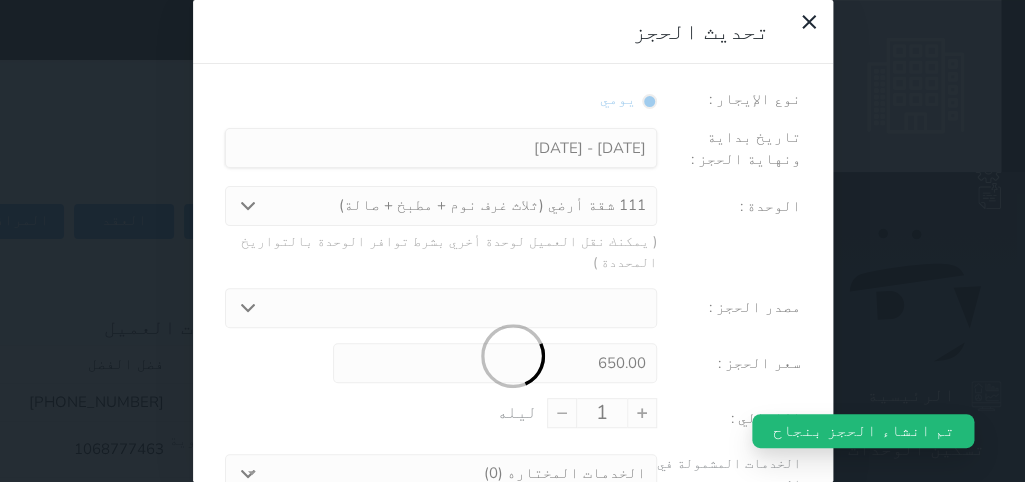 scroll, scrollTop: 44, scrollLeft: 0, axis: vertical 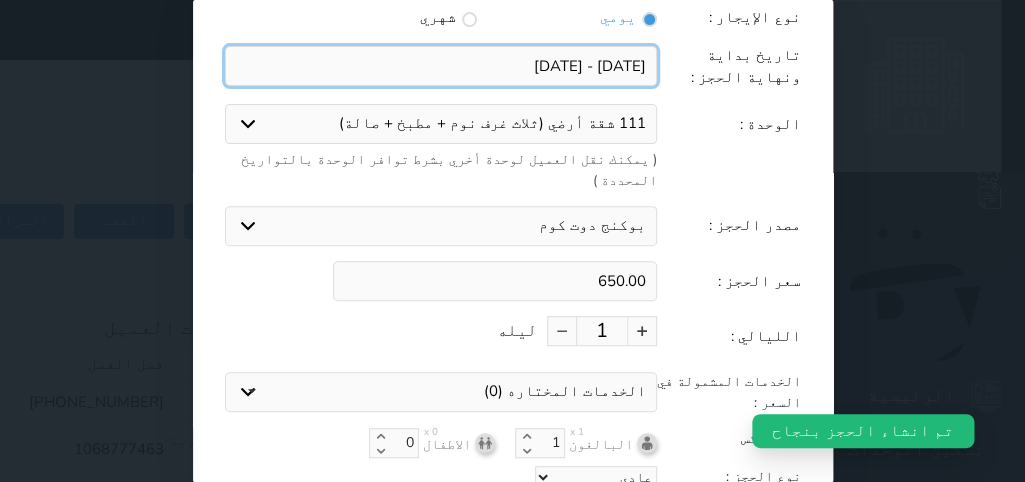 click at bounding box center [441, 66] 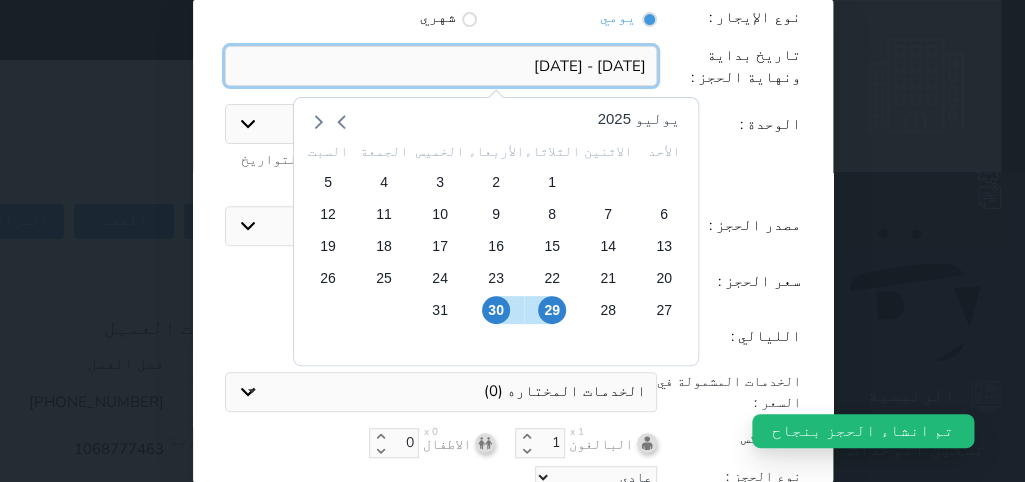 click at bounding box center [441, 66] 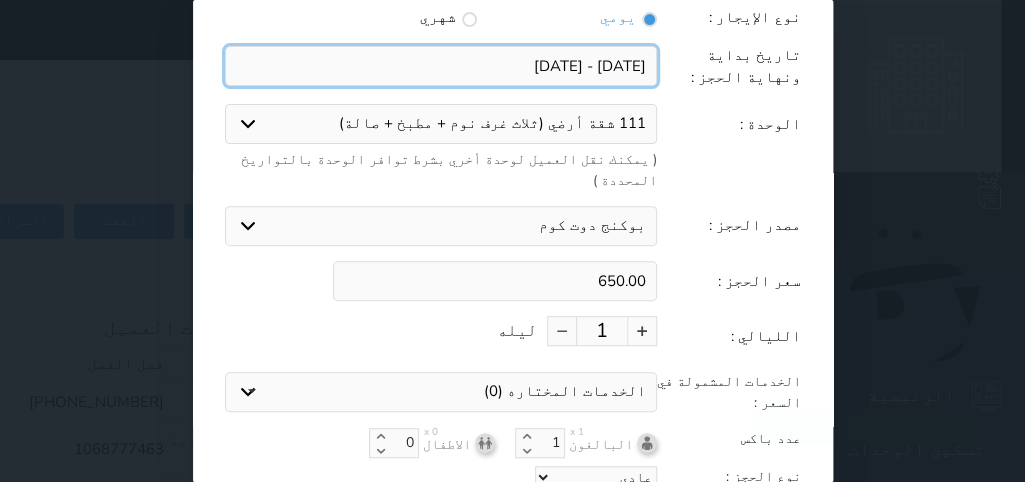 click at bounding box center [441, 66] 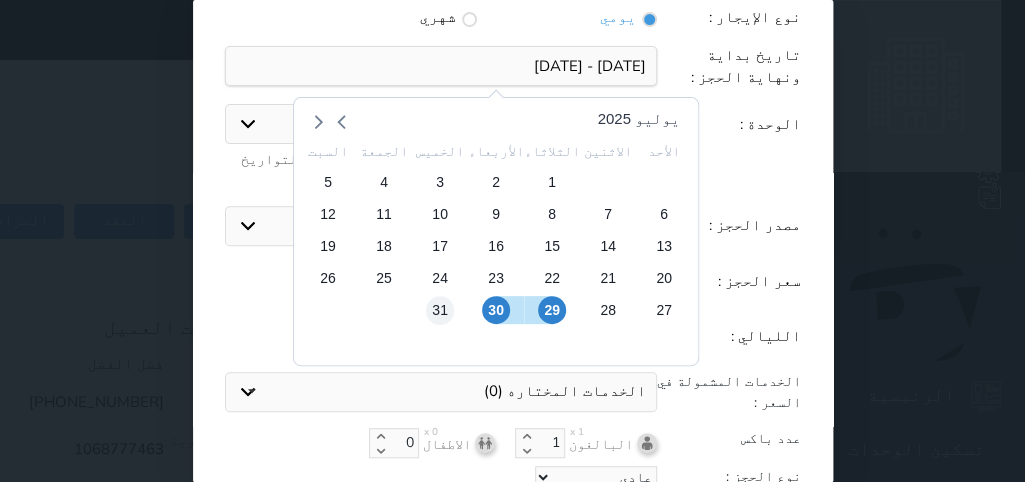 click on "31" at bounding box center (439, 310) 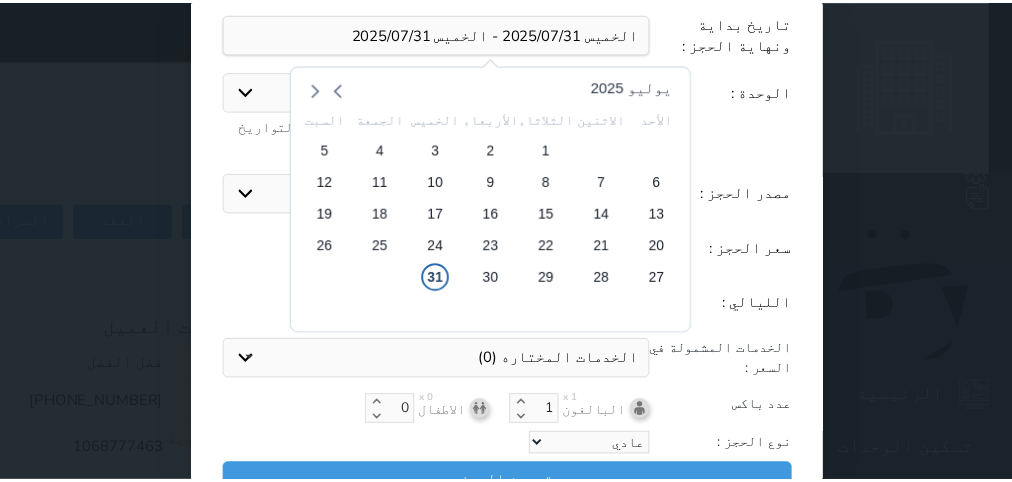 scroll, scrollTop: 44, scrollLeft: 0, axis: vertical 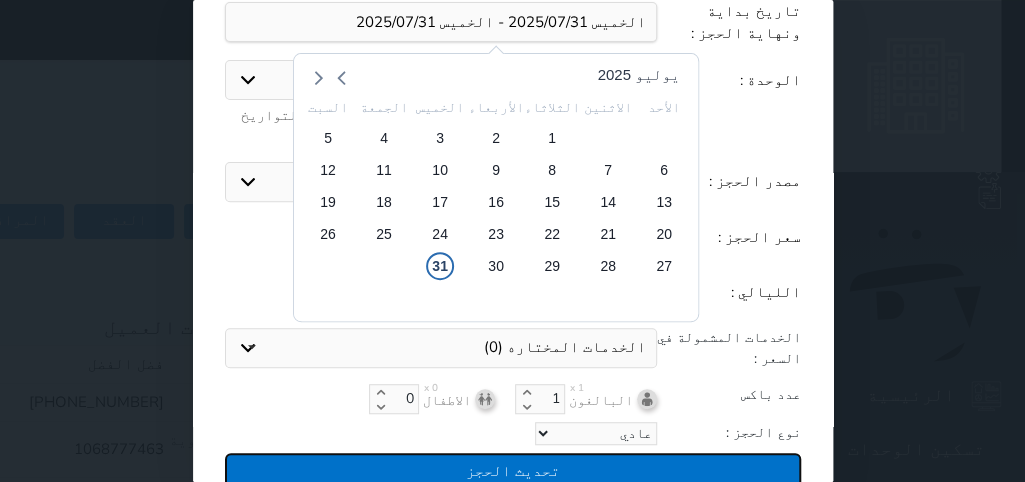 click on "تحديث الحجز" at bounding box center [513, 470] 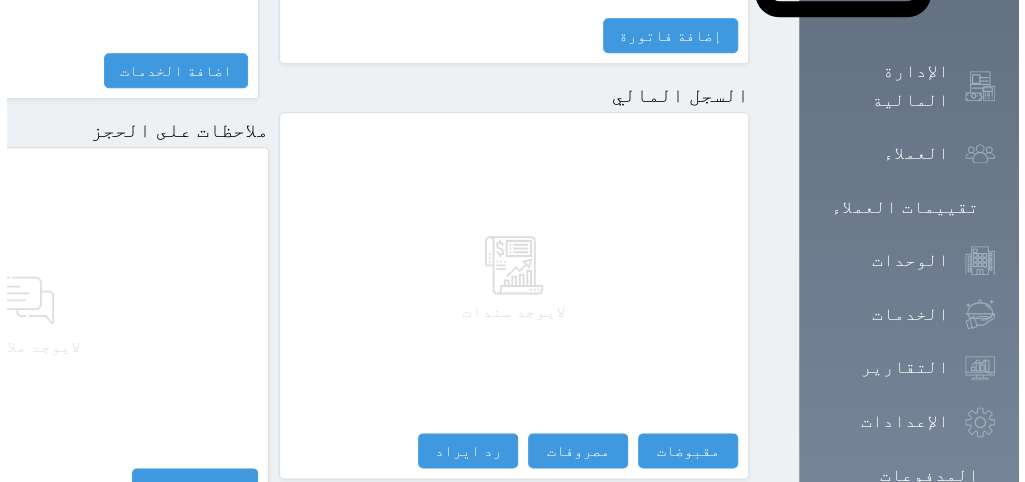 scroll, scrollTop: 1218, scrollLeft: 0, axis: vertical 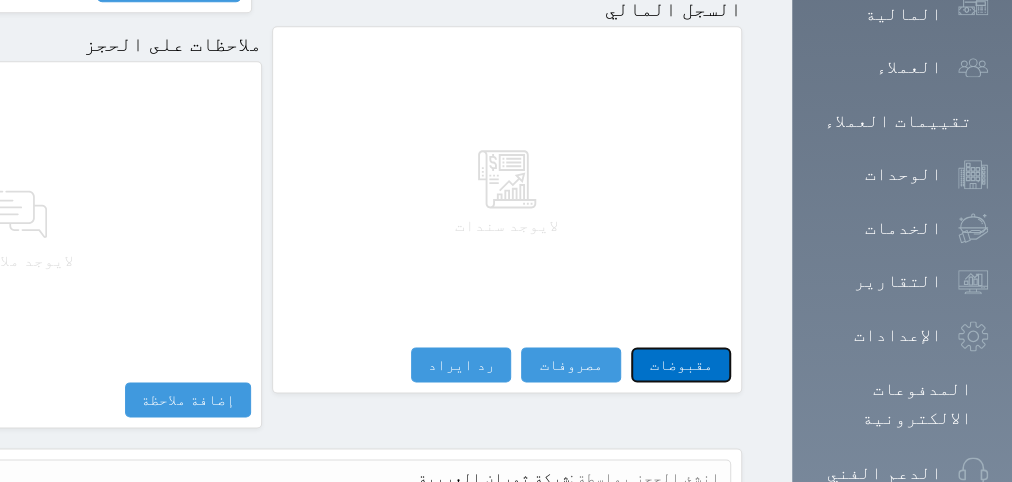 click on "مقبوضات" at bounding box center (681, 364) 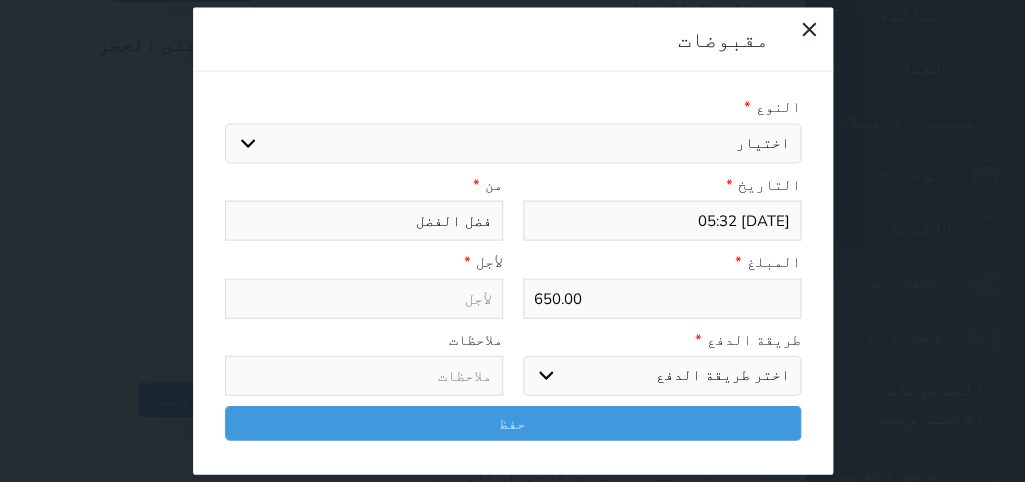 select 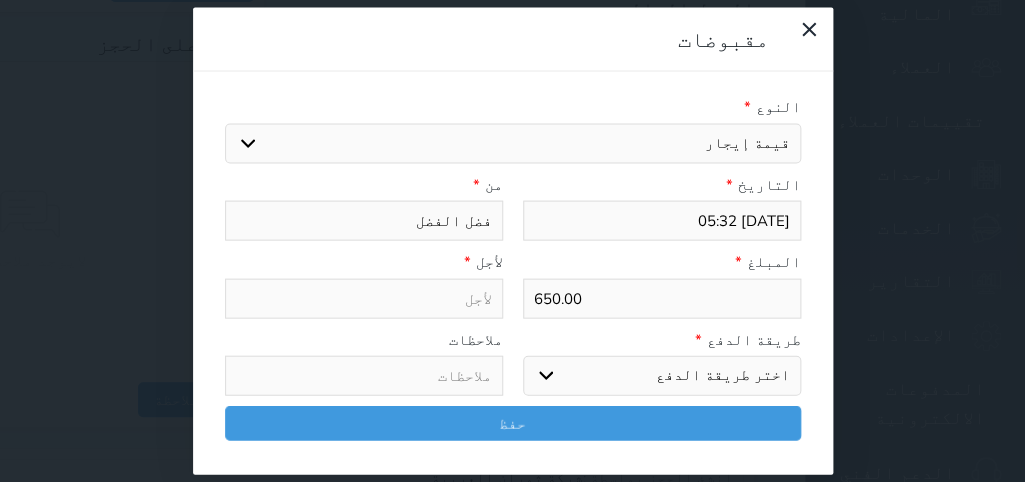 select 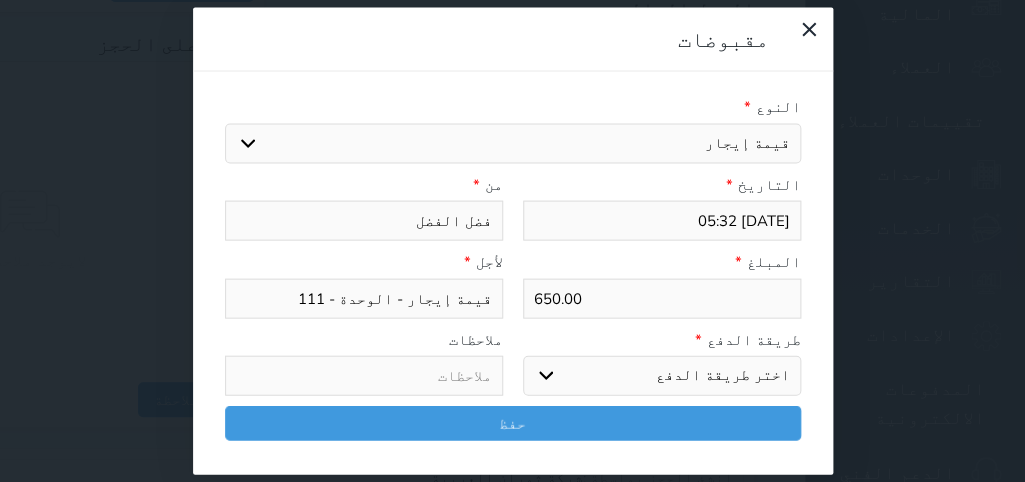 click on "اختر طريقة الدفع   دفع نقدى   تحويل بنكى   مدى   بطاقة ائتمان   آجل" at bounding box center [662, 376] 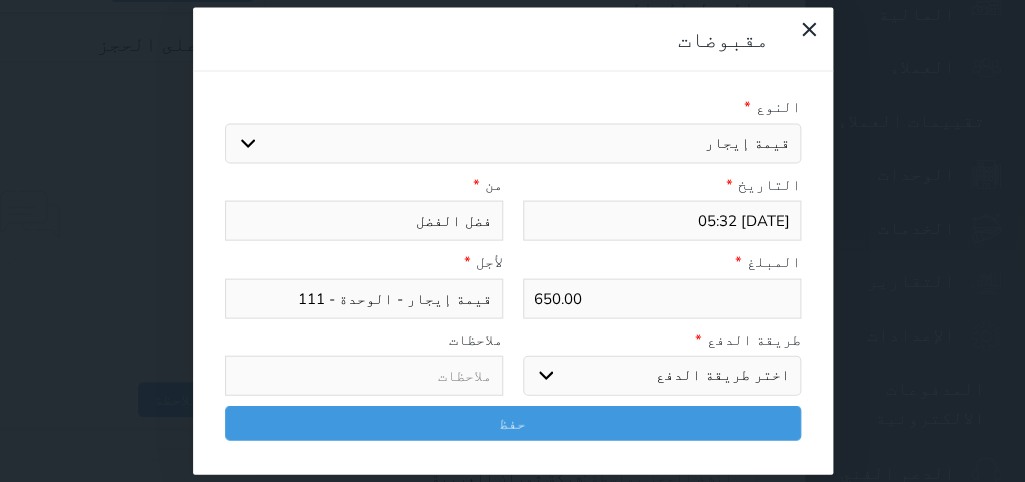 select on "mada" 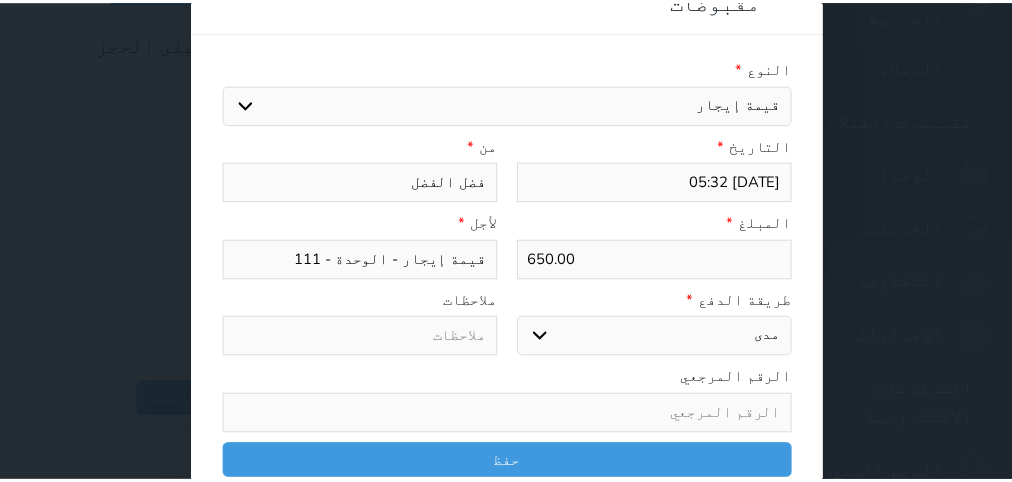 scroll, scrollTop: 35, scrollLeft: 0, axis: vertical 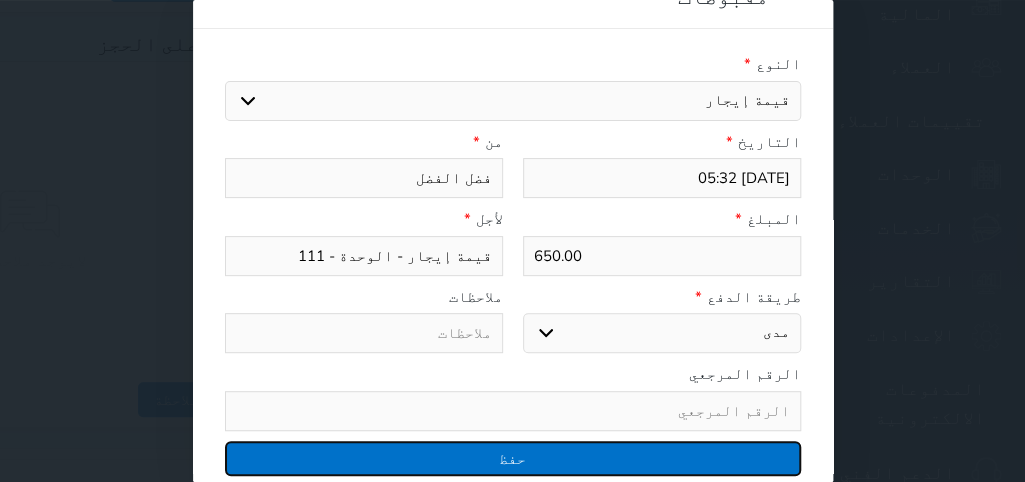 click on "حفظ" at bounding box center [513, 458] 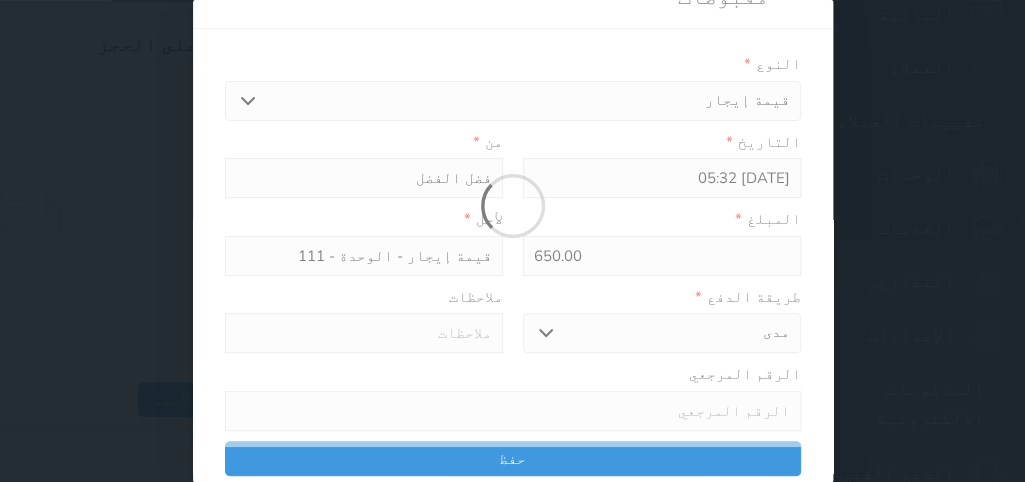 select 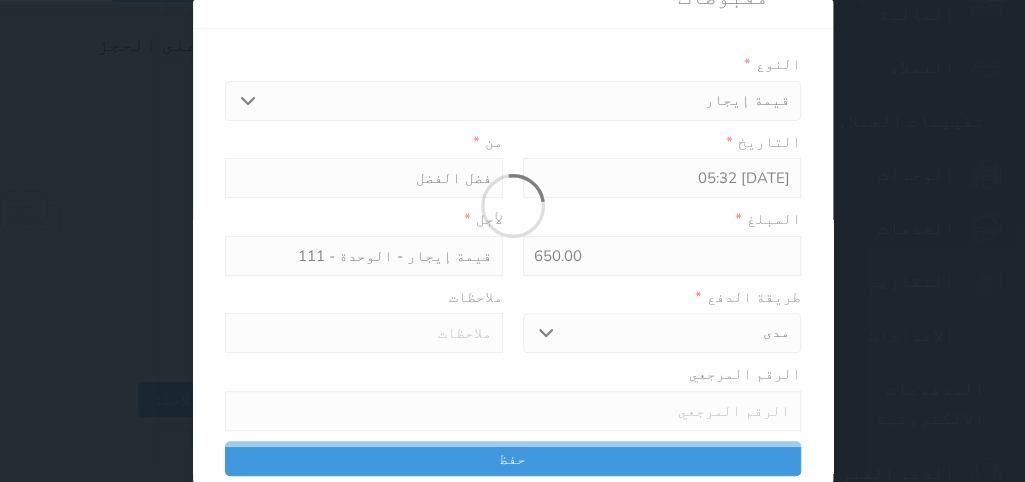 type 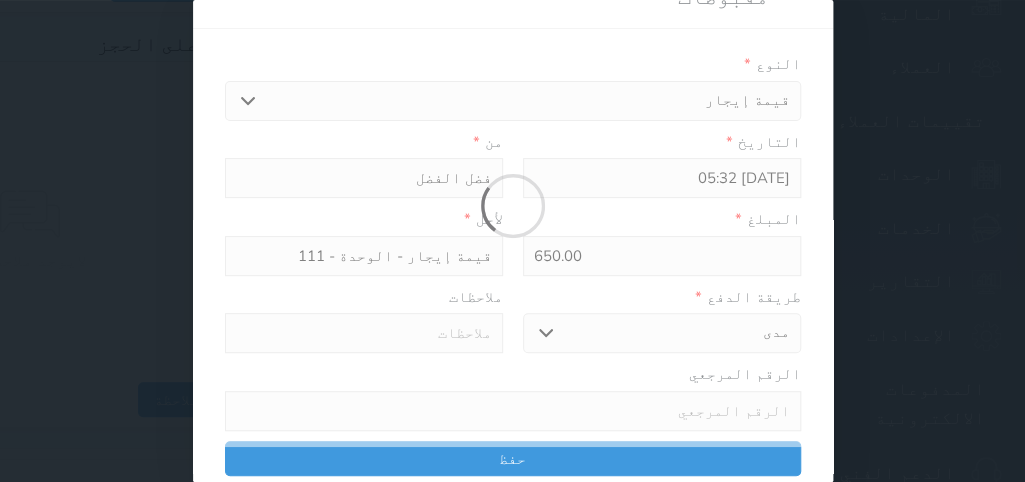type on "0" 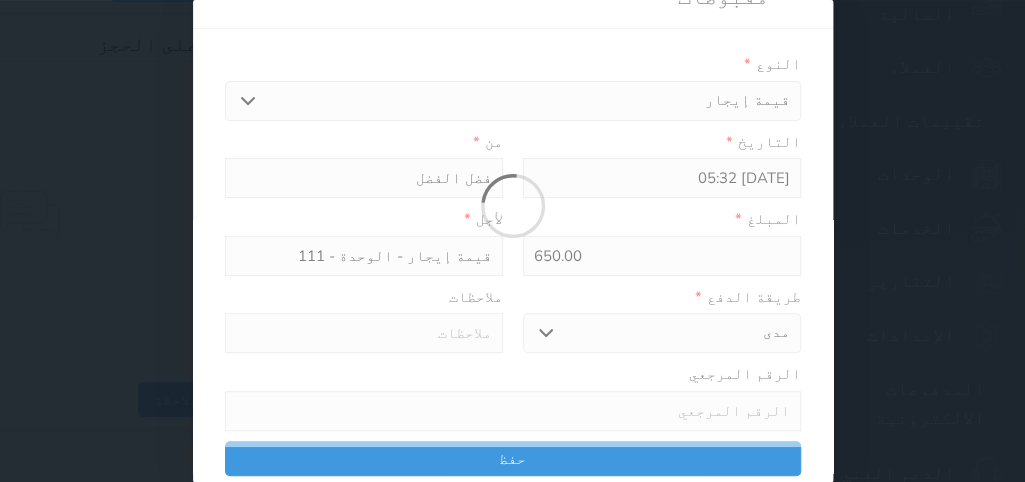 select 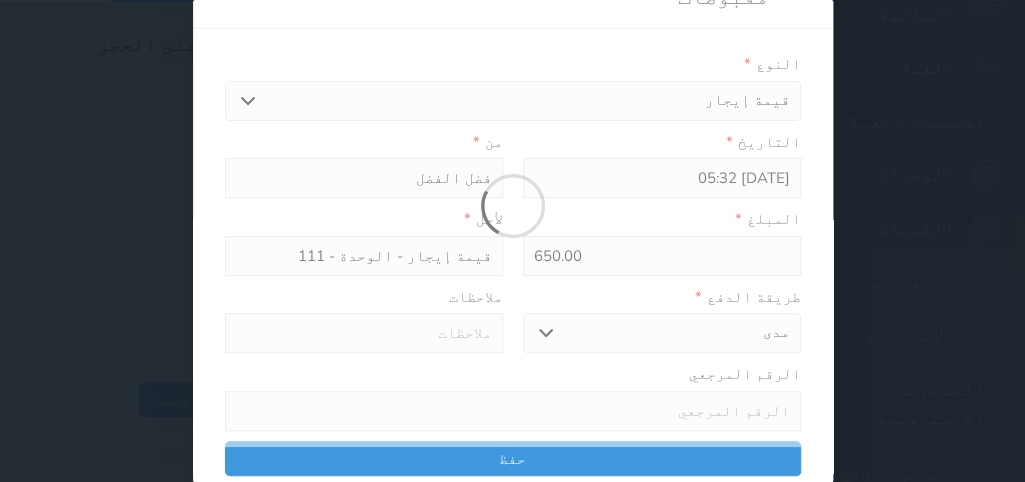 type on "0" 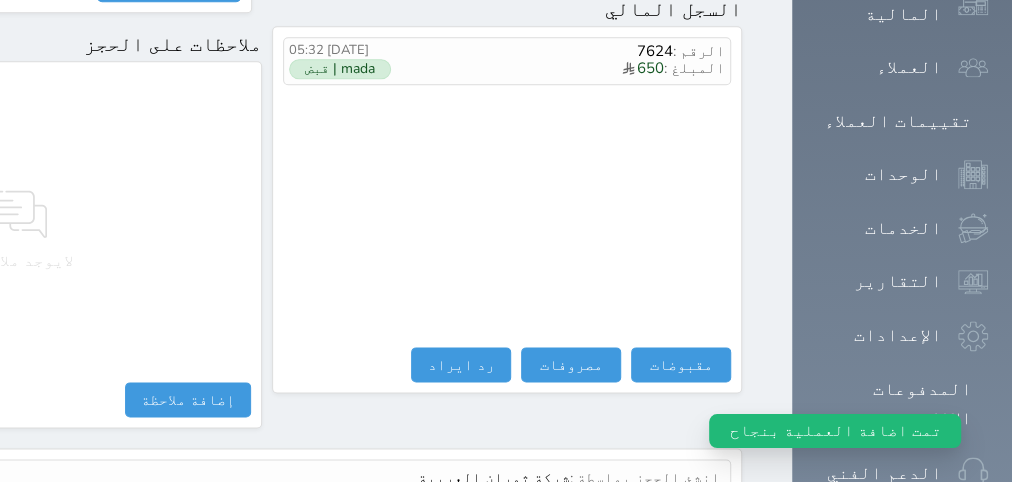 click on "عرض سجل شموس" at bounding box center [666, 525] 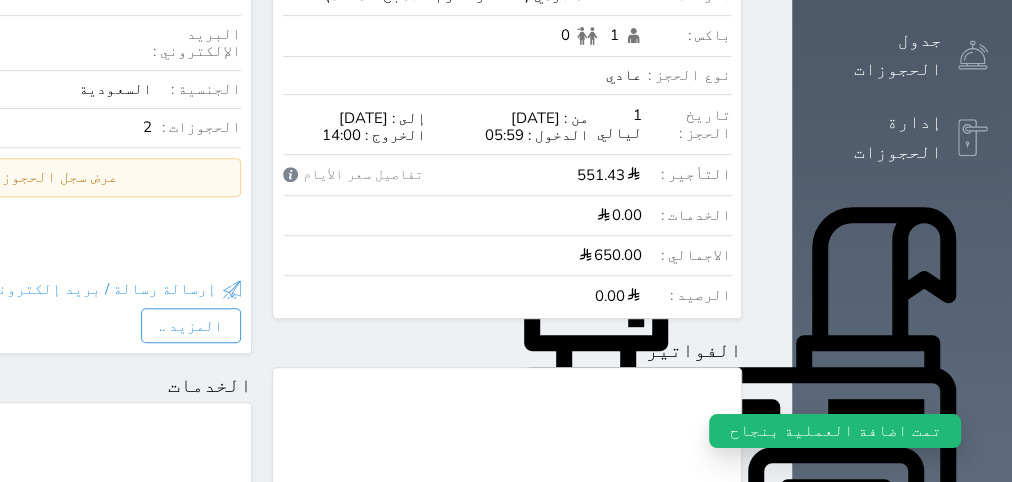 scroll, scrollTop: 0, scrollLeft: 0, axis: both 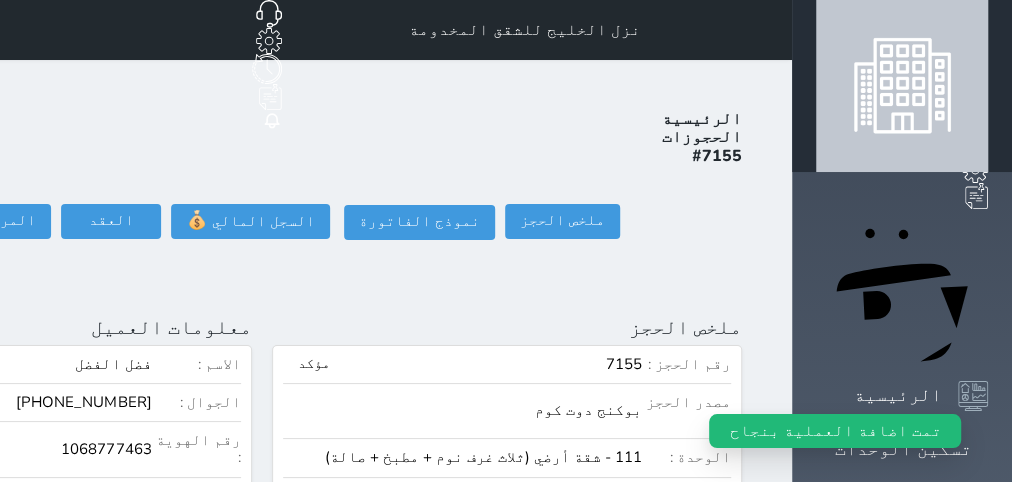 click on "تسجيل دخول" at bounding box center [-151, 221] 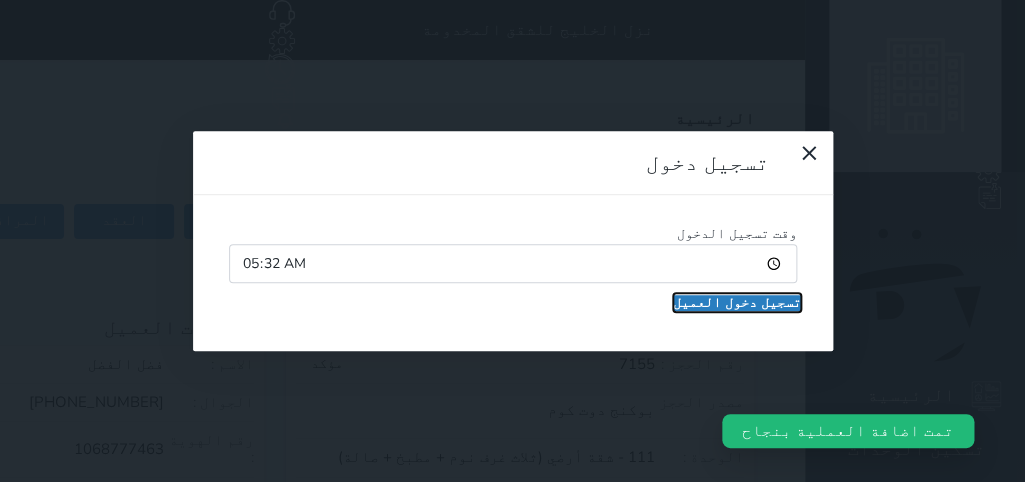 click on "تسجيل دخول العميل" at bounding box center [737, 303] 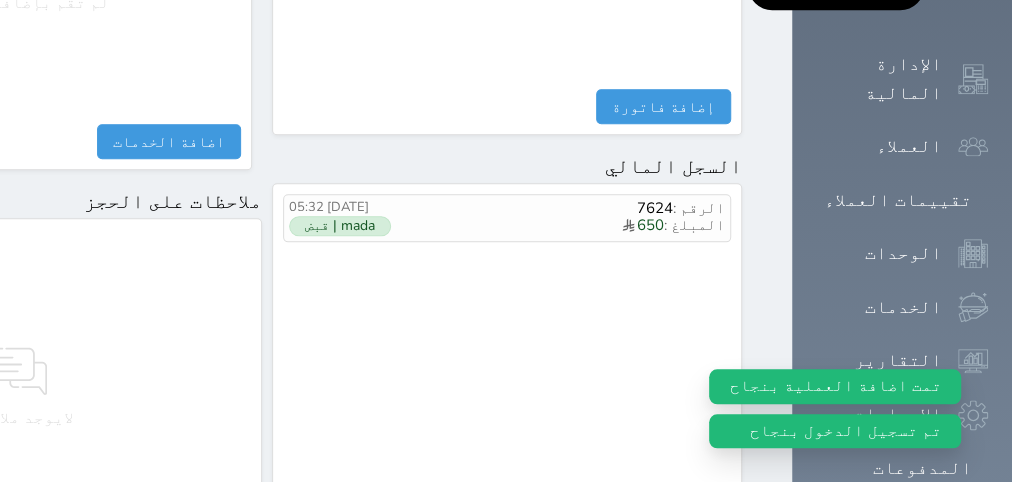 scroll, scrollTop: 1296, scrollLeft: 0, axis: vertical 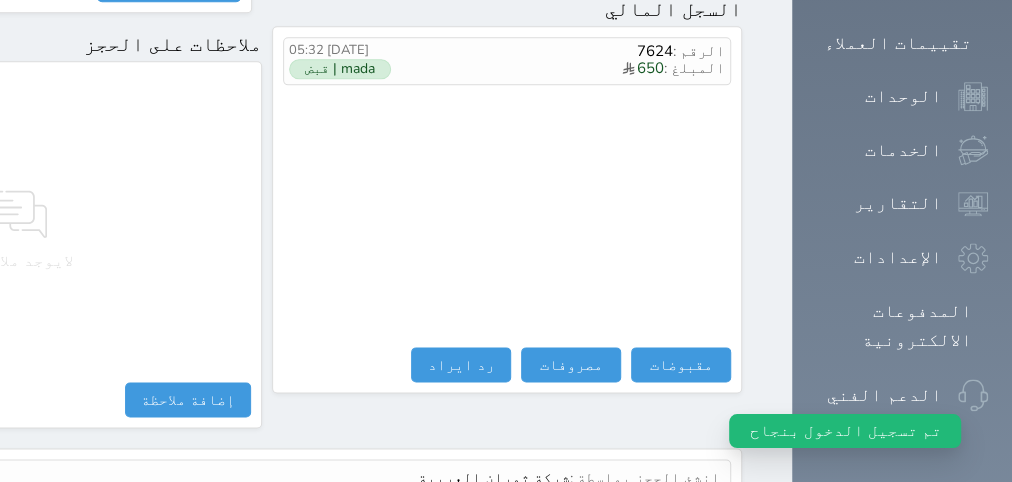 click on "عرض سجل شموس" at bounding box center [666, 525] 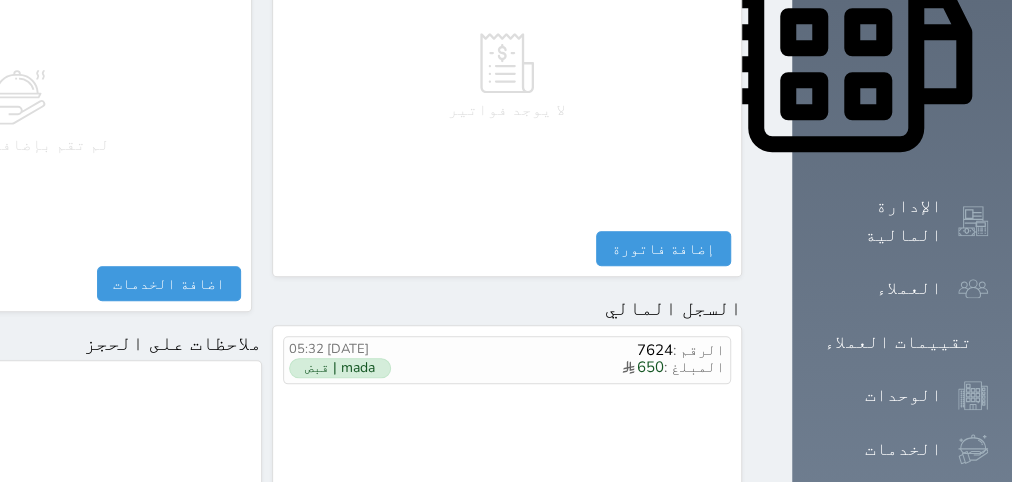 scroll, scrollTop: 1296, scrollLeft: 0, axis: vertical 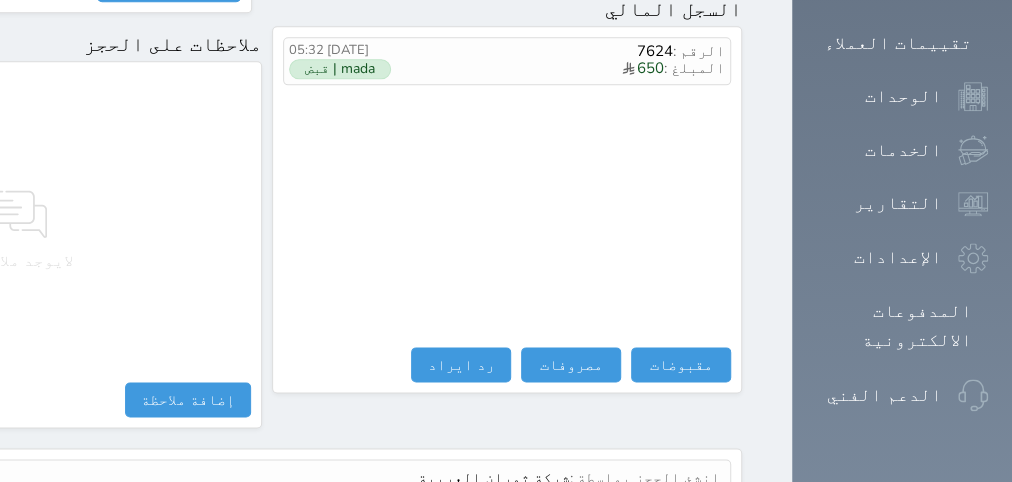 click on "عرض سجل شموس" at bounding box center [666, 525] 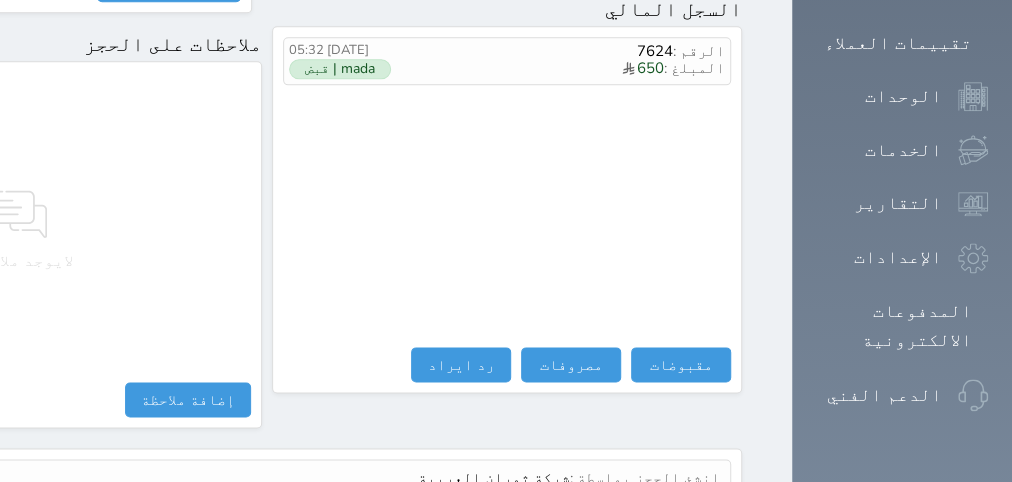 click on "عرض سجل شموس" at bounding box center [666, 525] 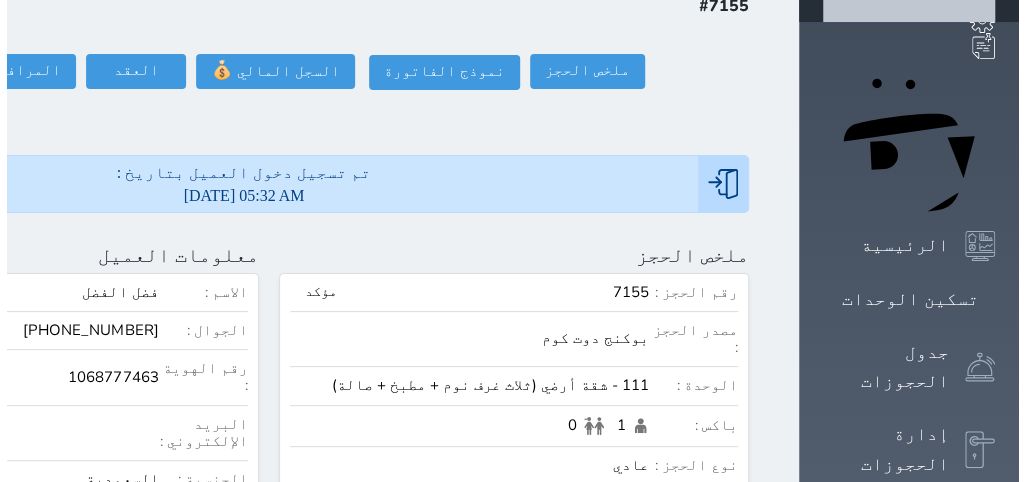 scroll, scrollTop: 252, scrollLeft: 0, axis: vertical 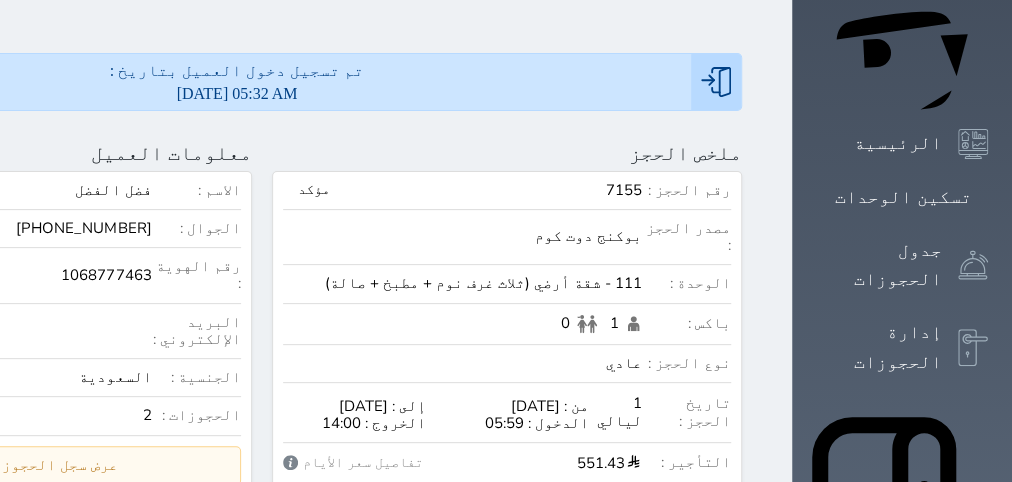 click at bounding box center [-206, 153] 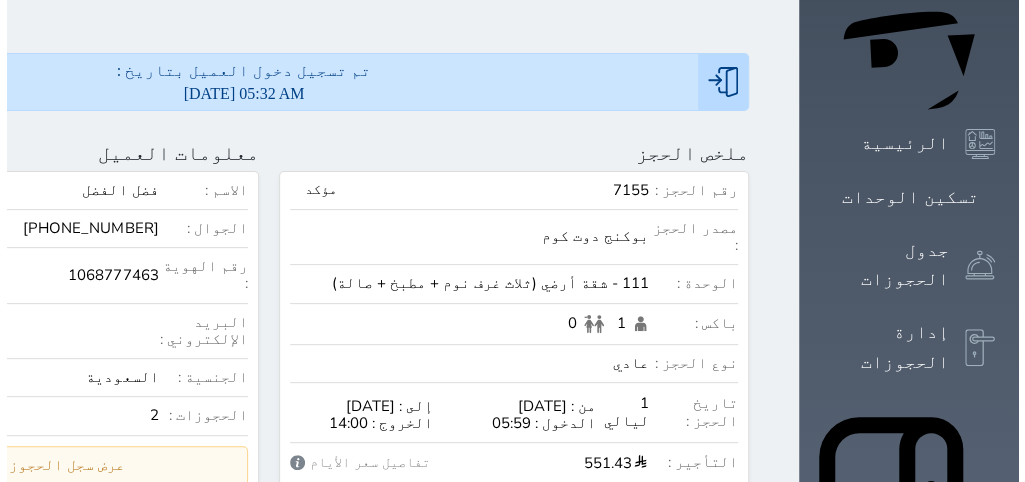 scroll, scrollTop: 198, scrollLeft: 0, axis: vertical 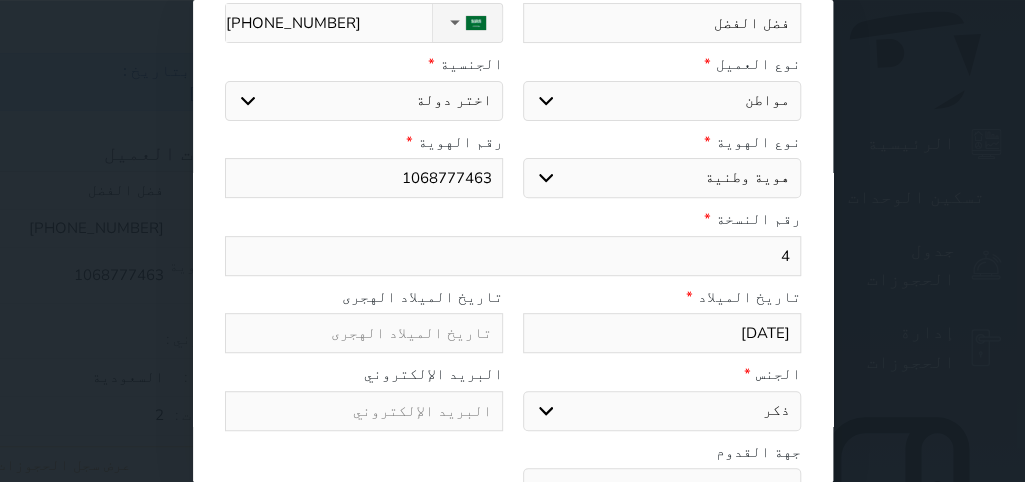 select 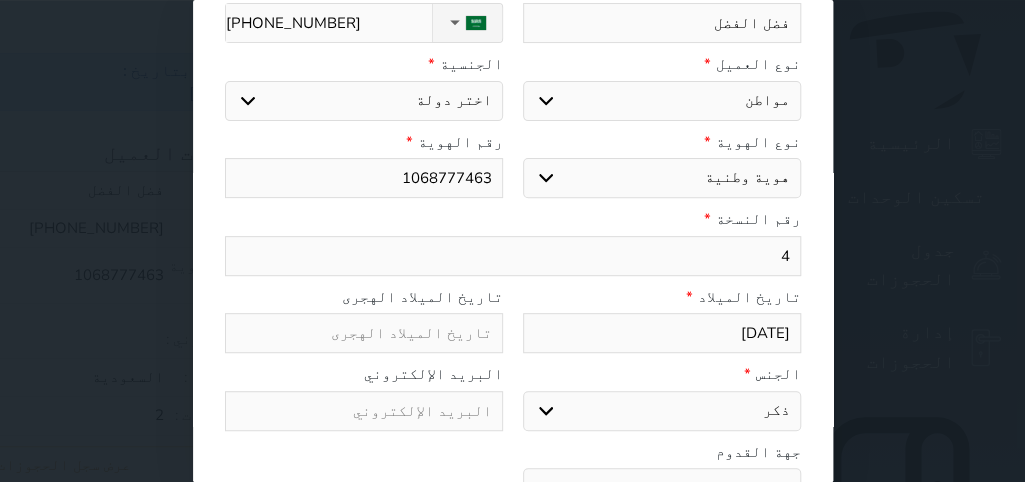 select 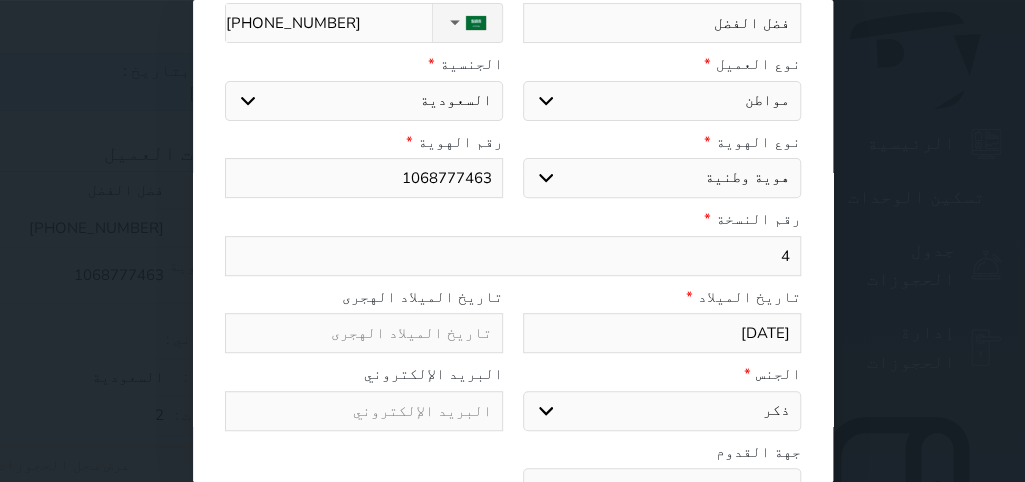 select 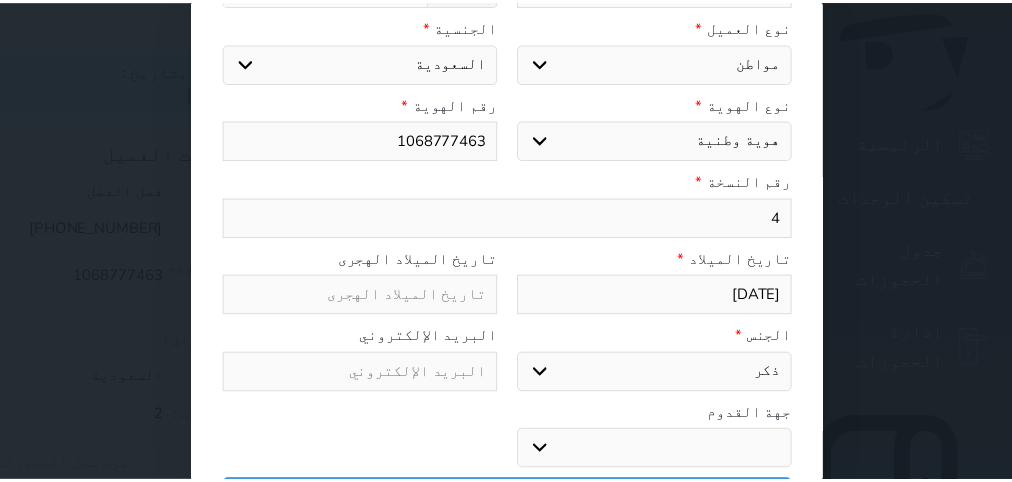 scroll, scrollTop: 253, scrollLeft: 0, axis: vertical 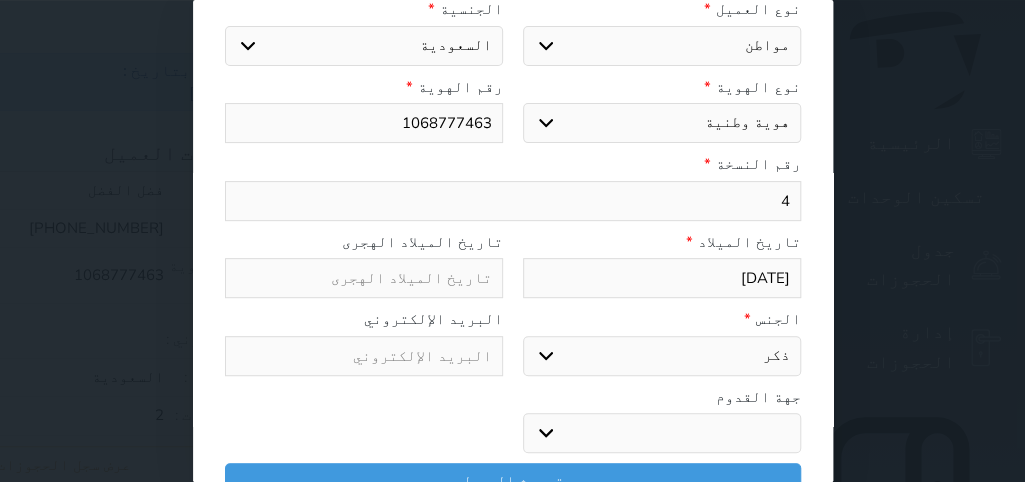drag, startPoint x: 780, startPoint y: 169, endPoint x: 822, endPoint y: 181, distance: 43.68066 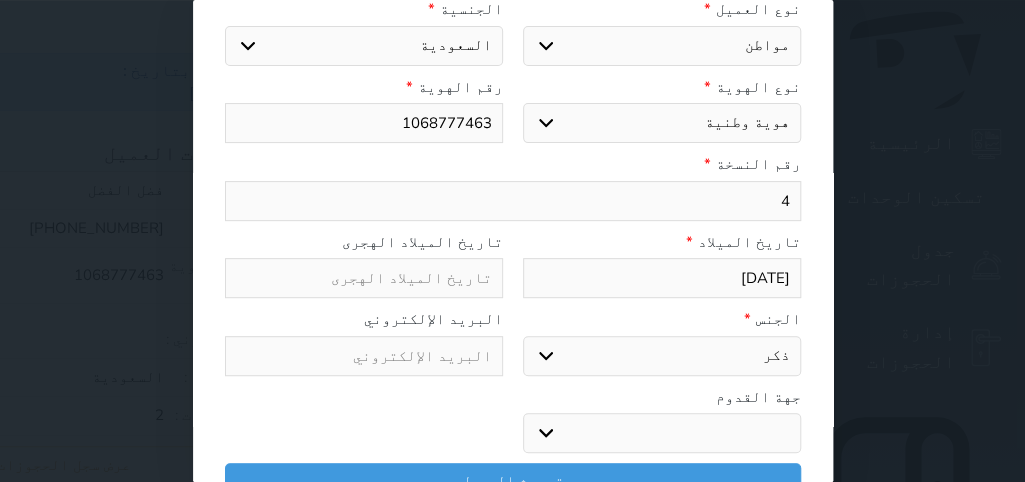 type on "5" 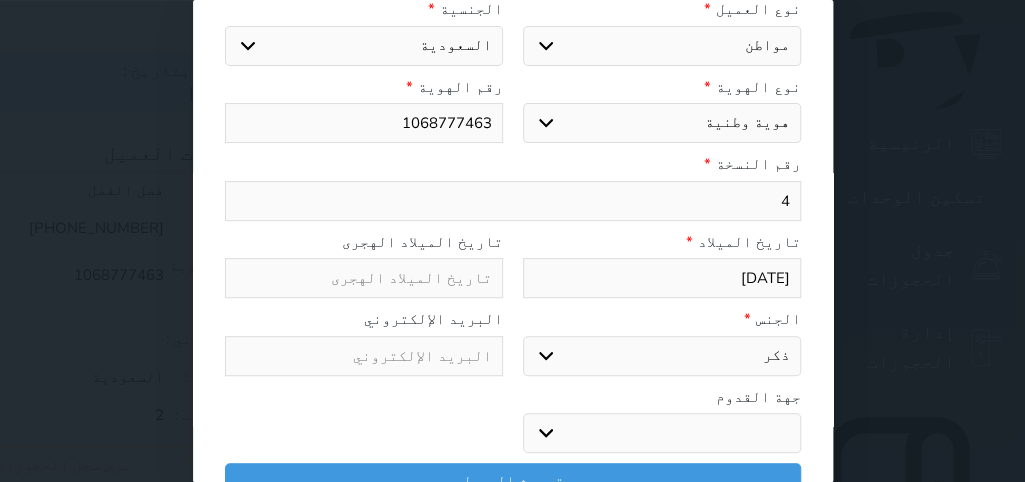 select 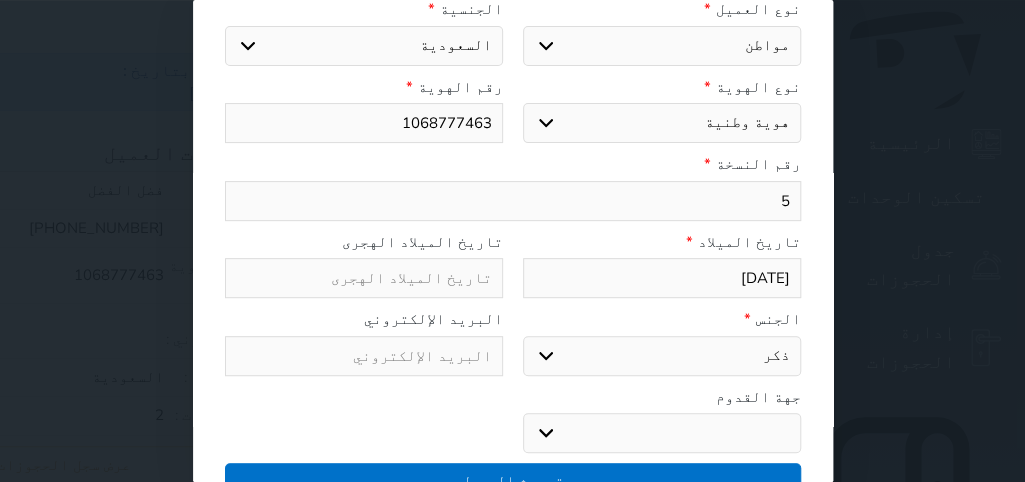 type on "5" 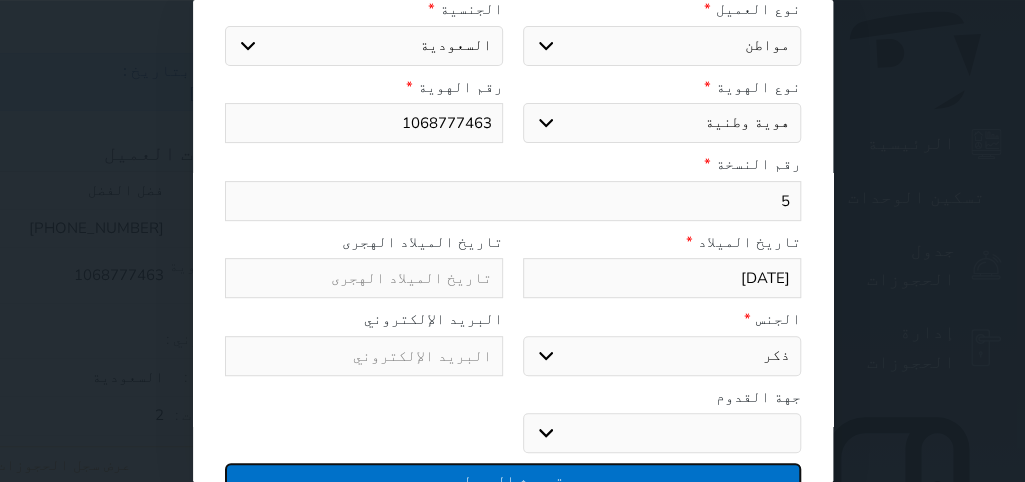 click on "تحديث العميل" at bounding box center (513, 480) 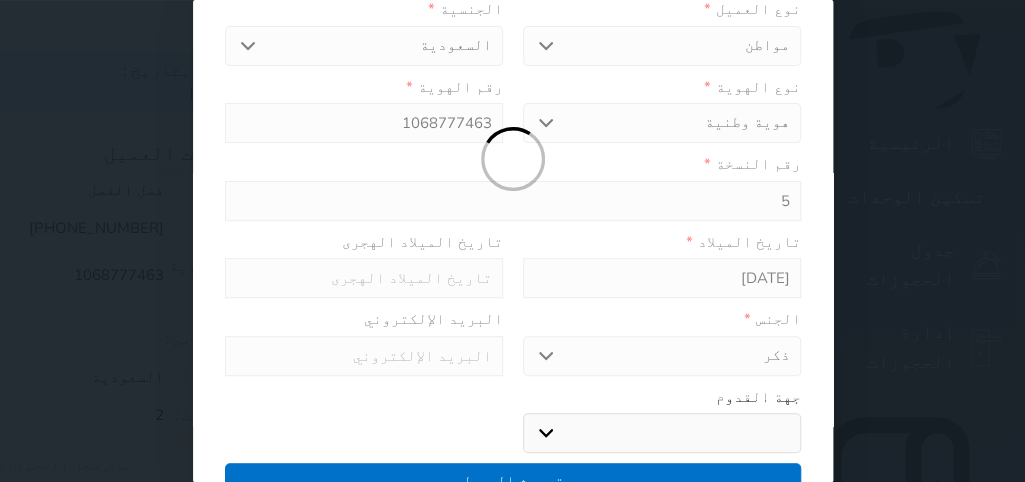 select 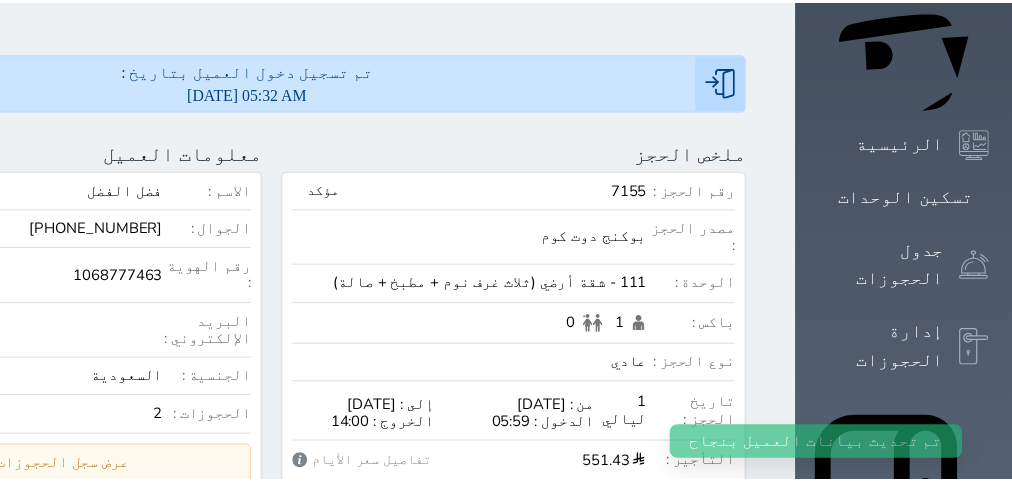 scroll, scrollTop: 252, scrollLeft: 0, axis: vertical 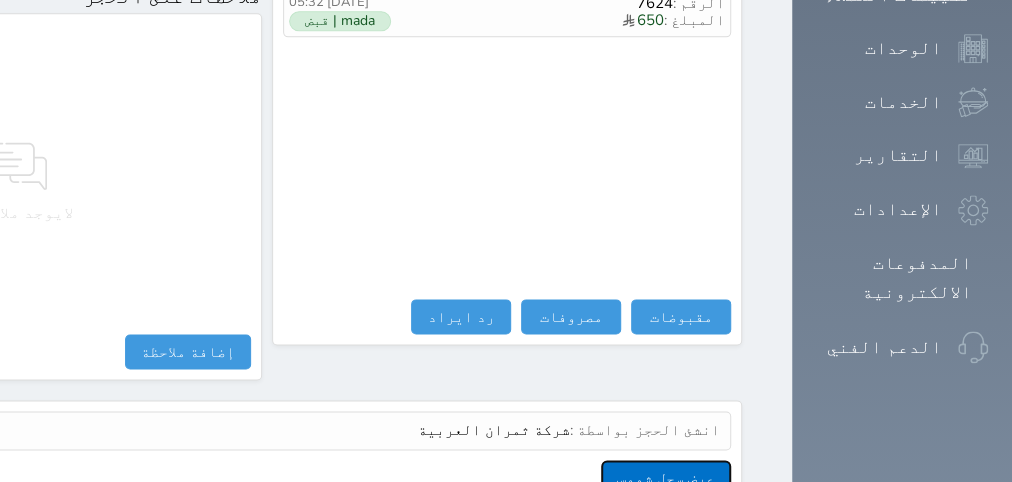 click on "عرض سجل شموس" at bounding box center [666, 477] 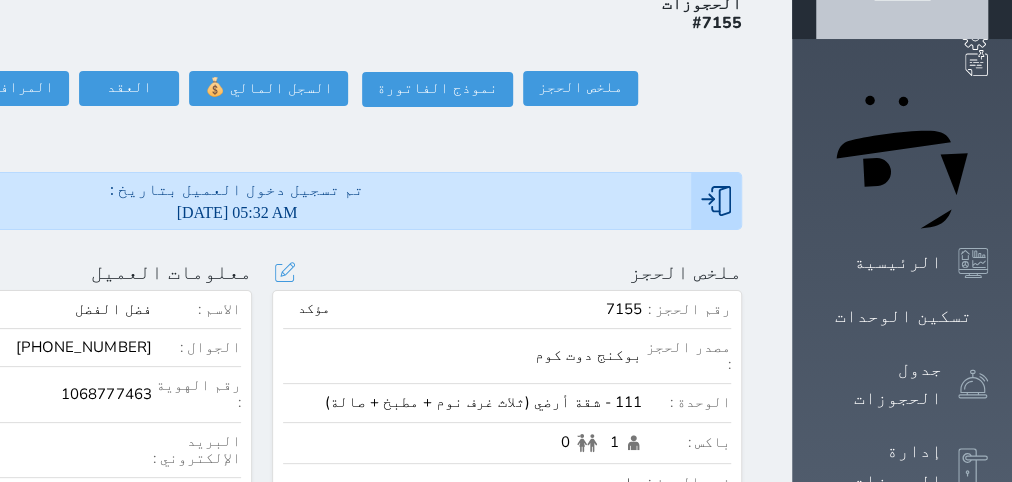 scroll, scrollTop: 0, scrollLeft: 0, axis: both 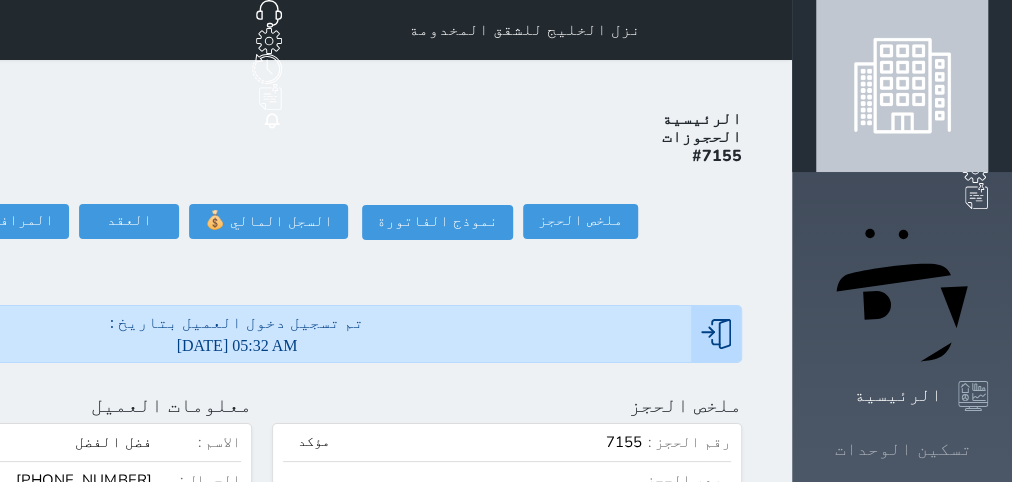 click on "تسكين الوحدات" at bounding box center [903, 449] 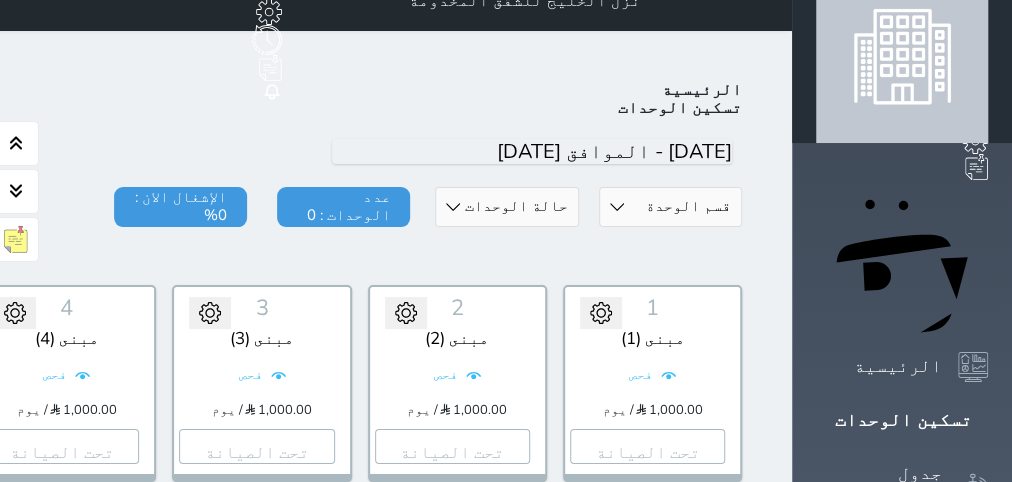 scroll, scrollTop: 0, scrollLeft: 0, axis: both 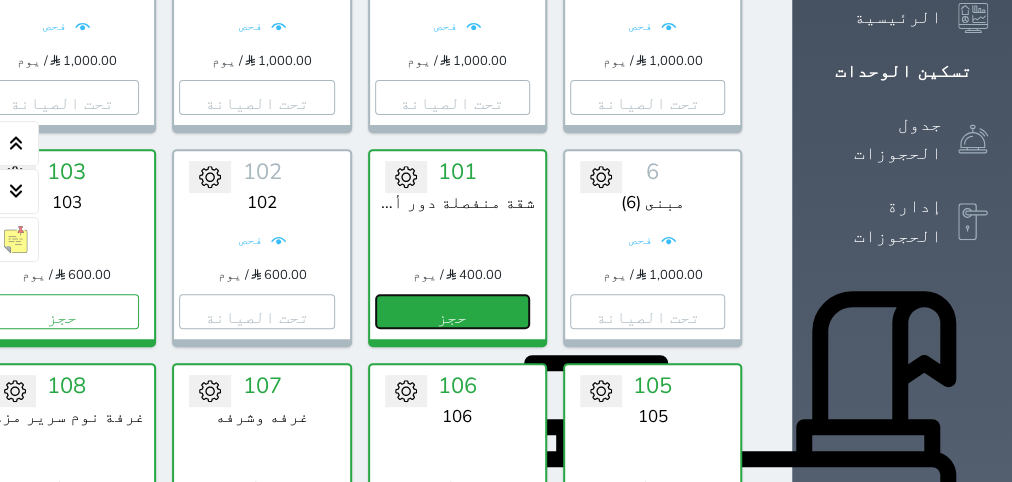 click on "حجز" at bounding box center (452, 311) 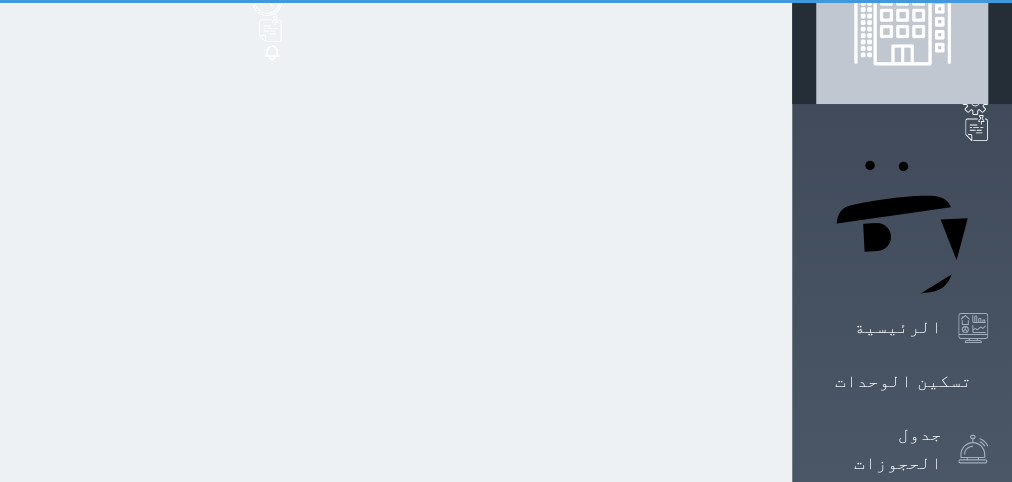 scroll, scrollTop: 0, scrollLeft: 0, axis: both 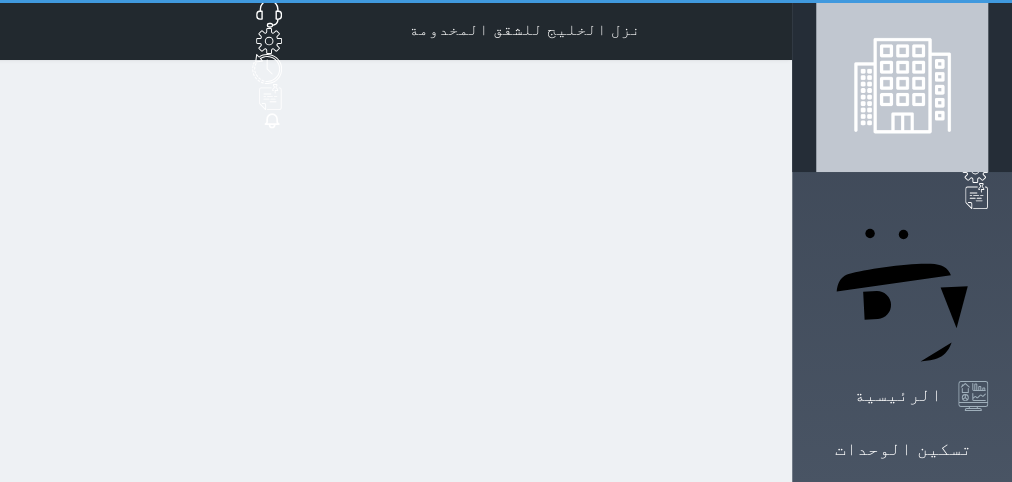 select on "1" 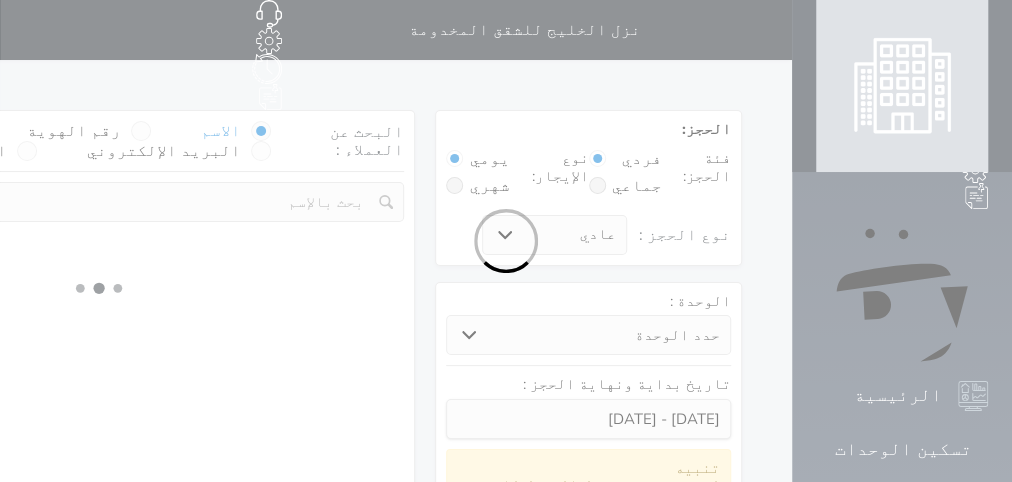 select 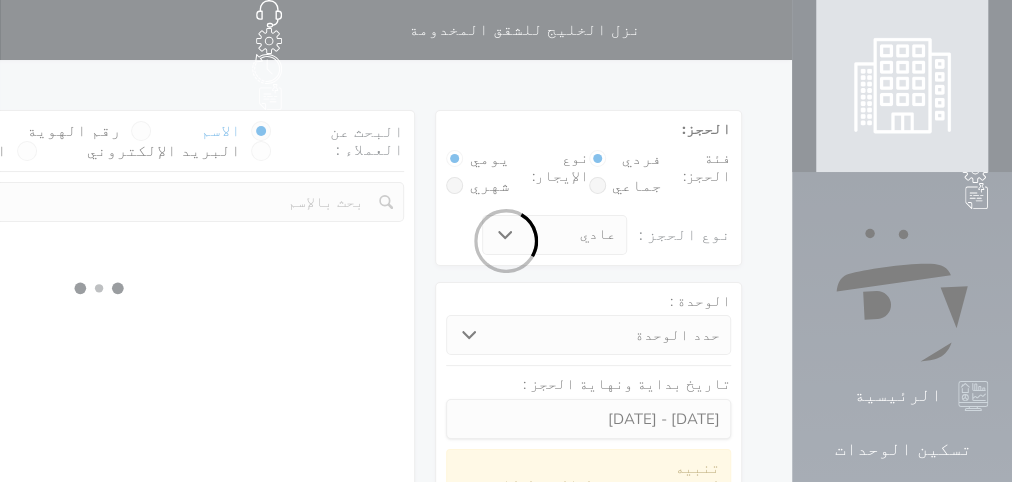 select on "1" 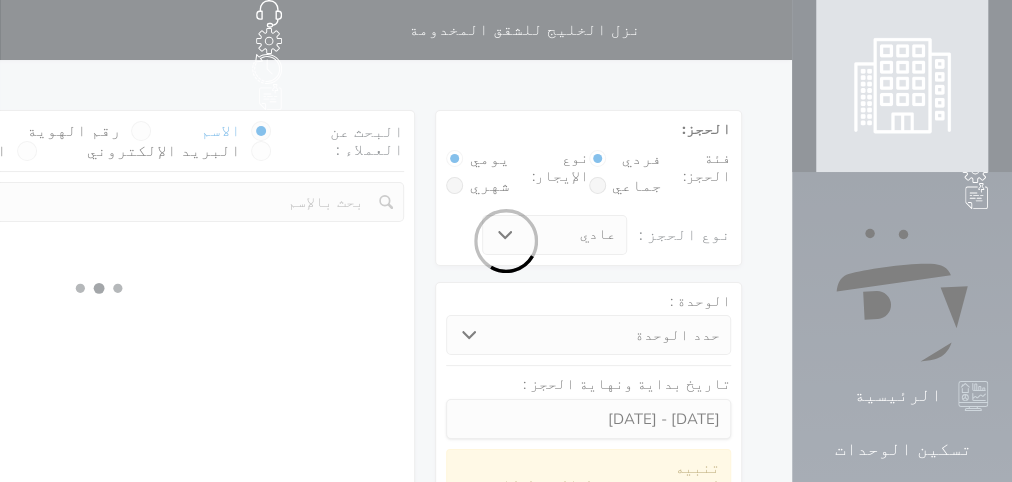 select on "113" 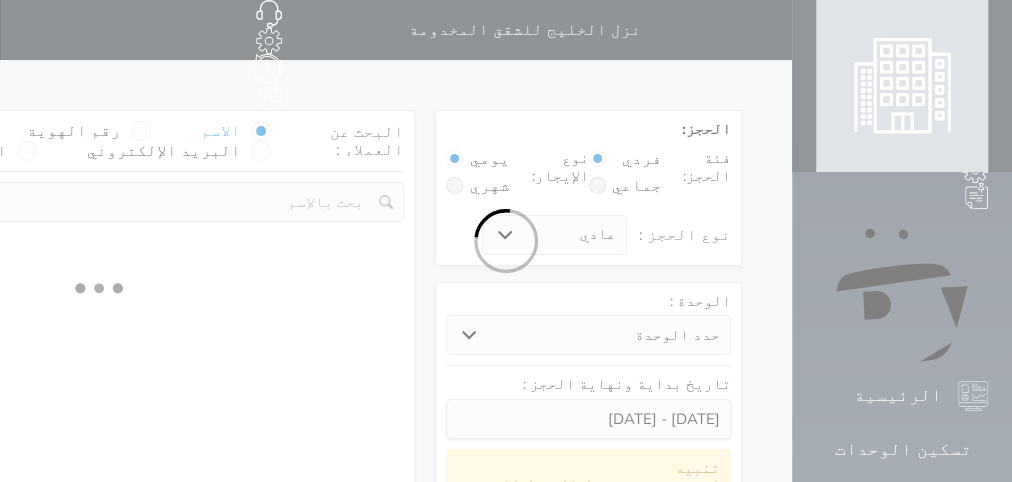 select on "1" 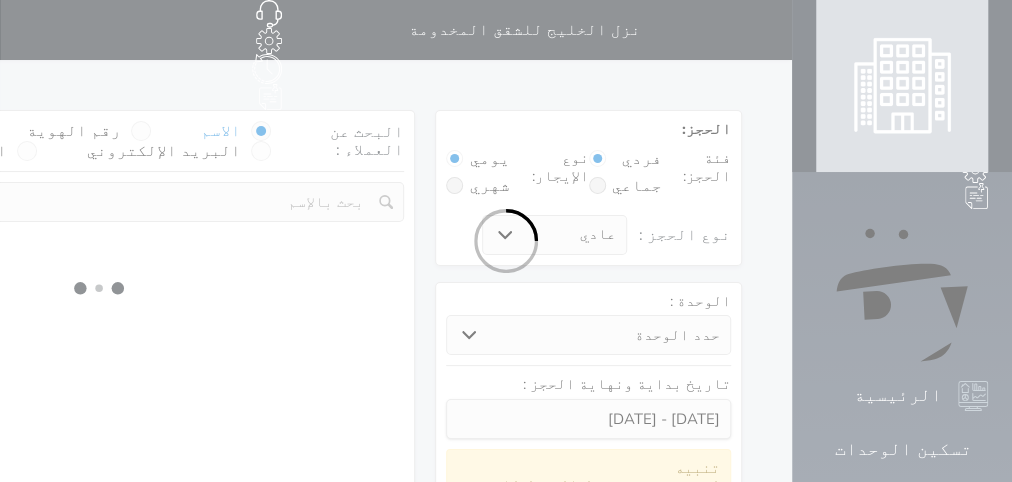 select 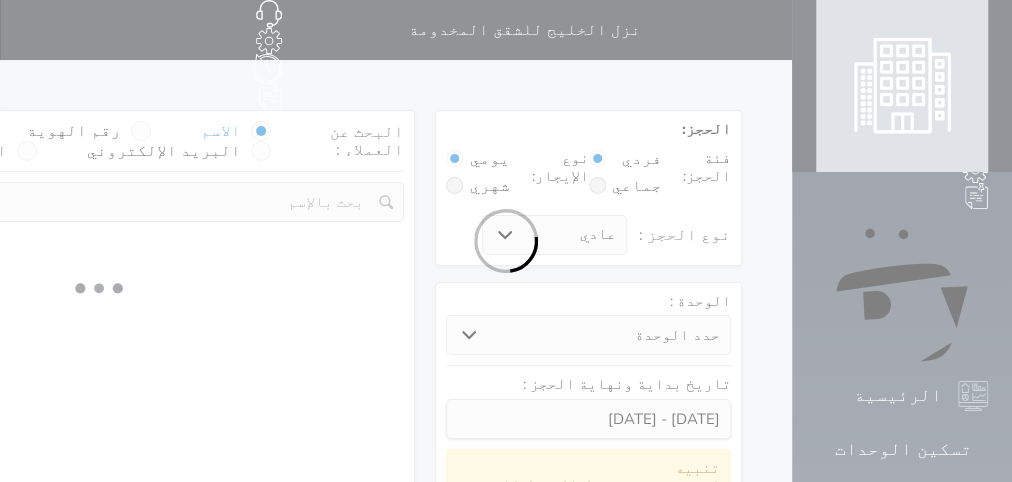 select on "7" 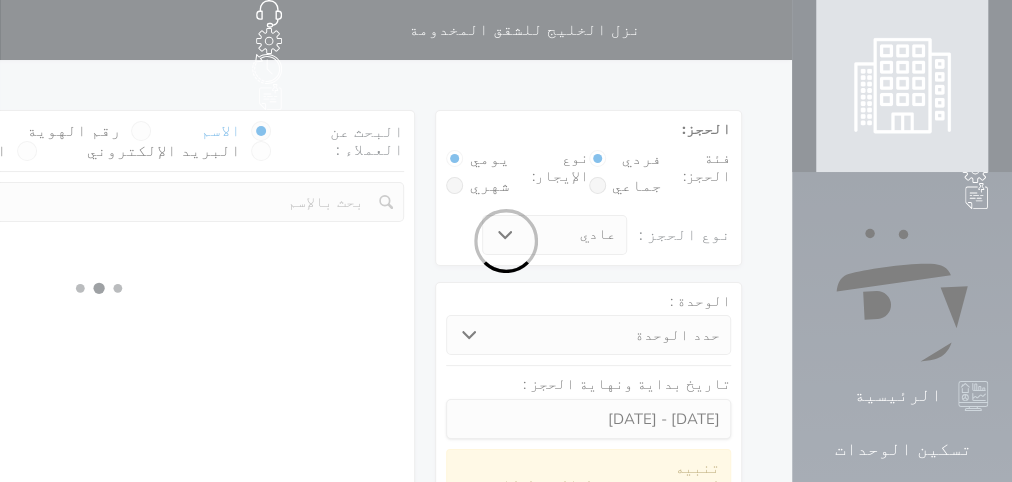 select 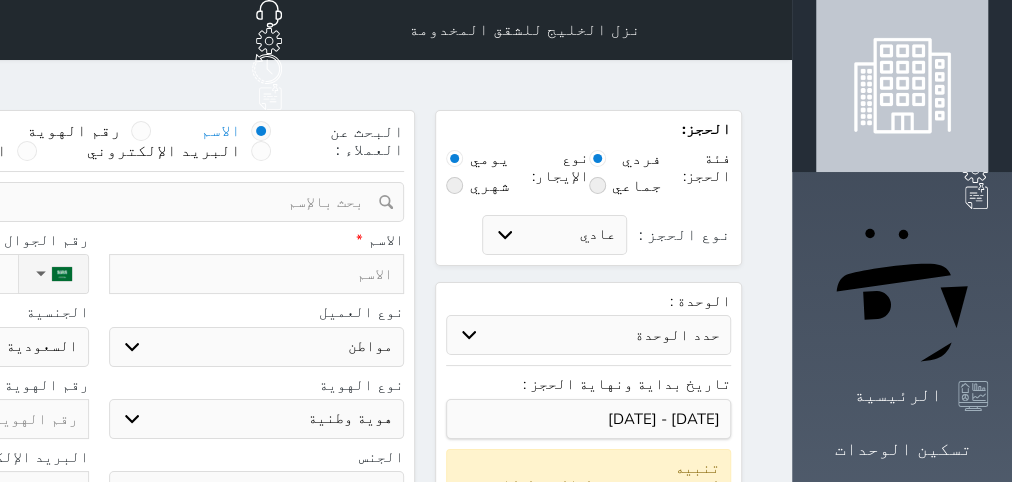 select 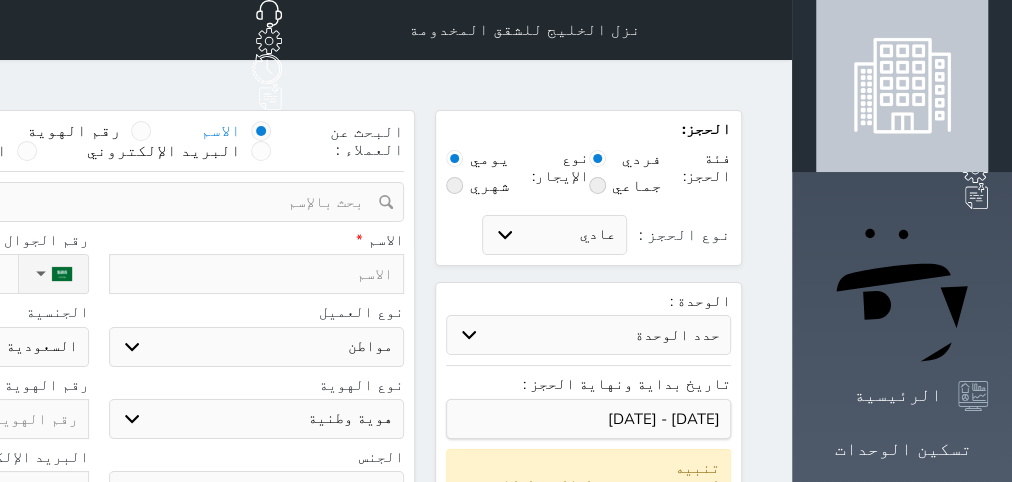 select 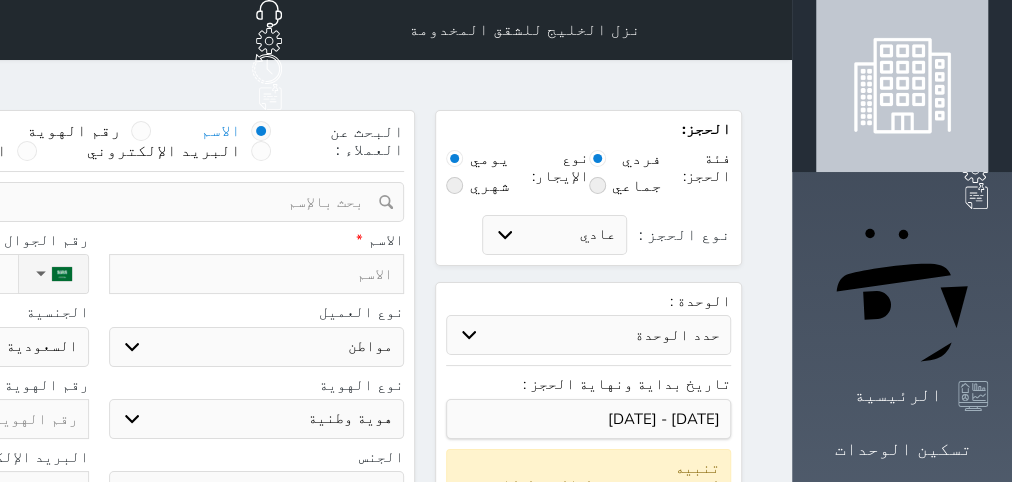 select 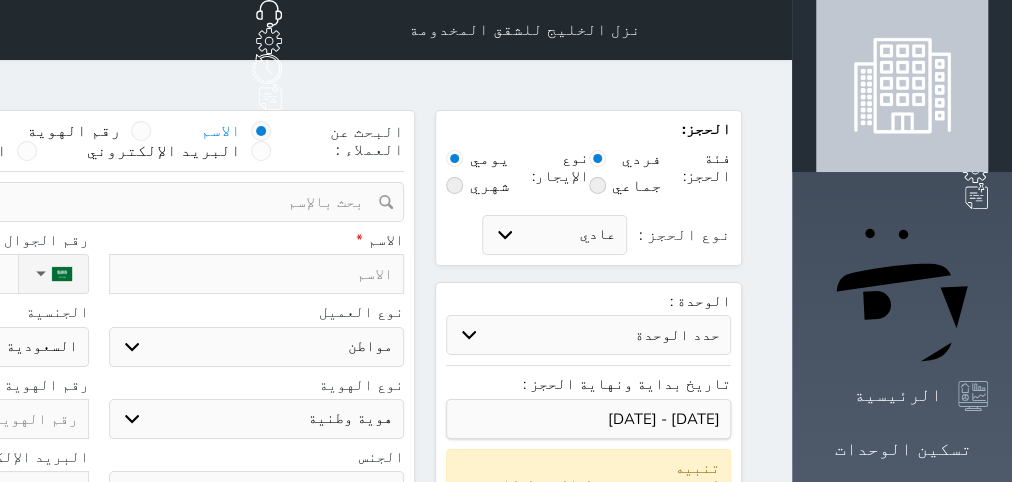 select 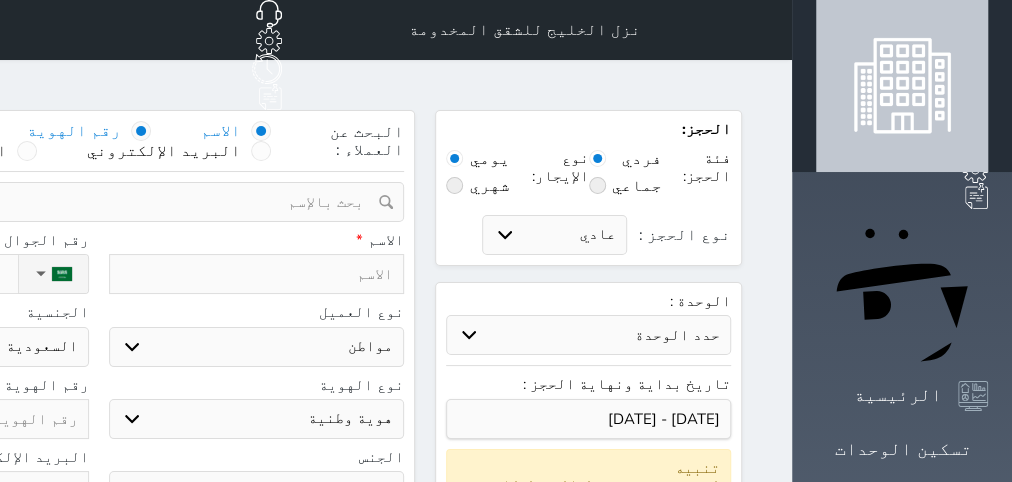 select 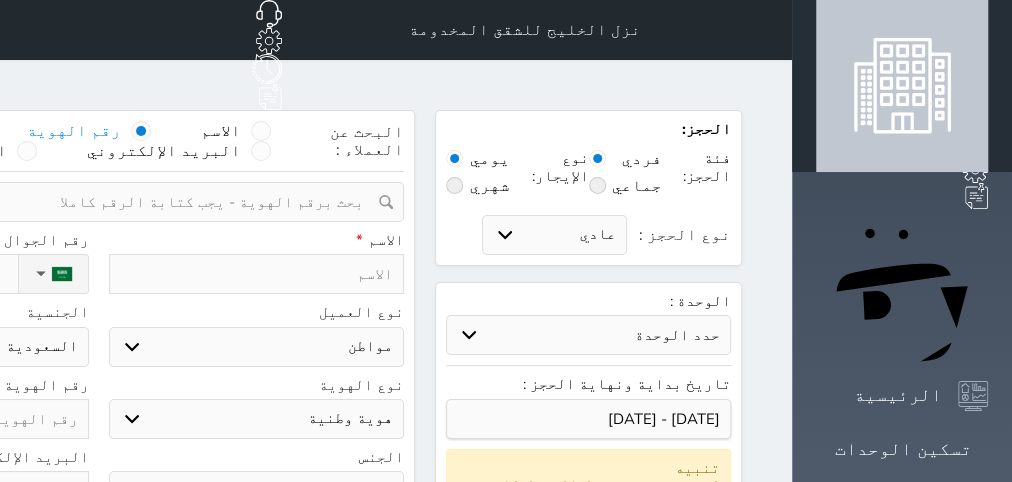 click at bounding box center (91, 202) 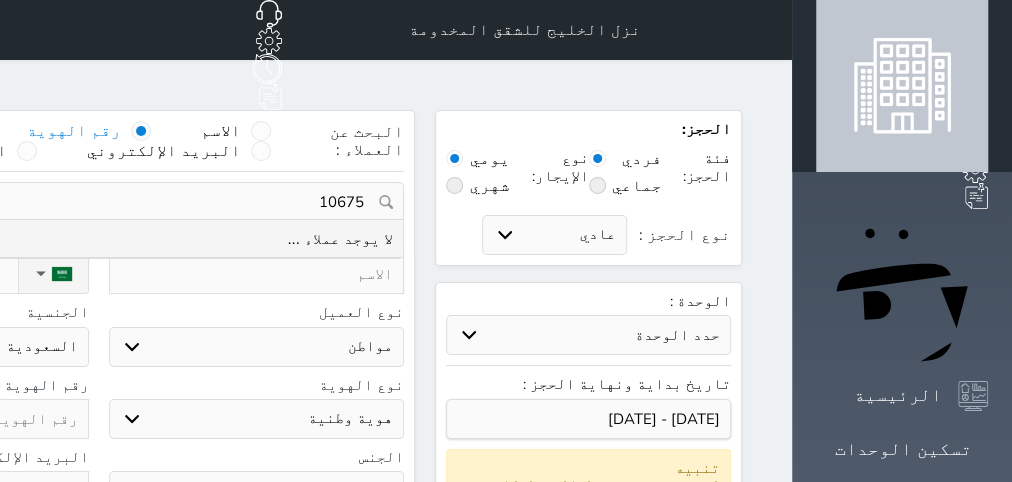 type on "106757" 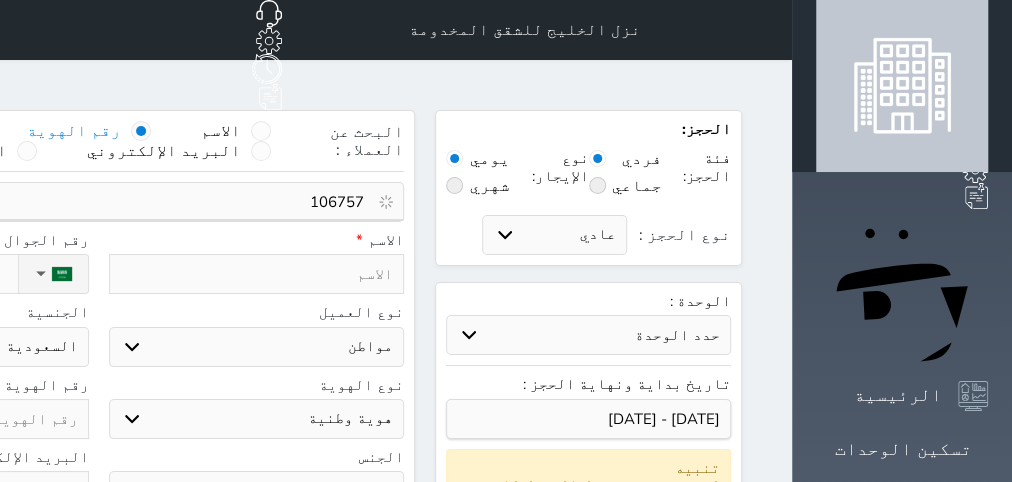 select 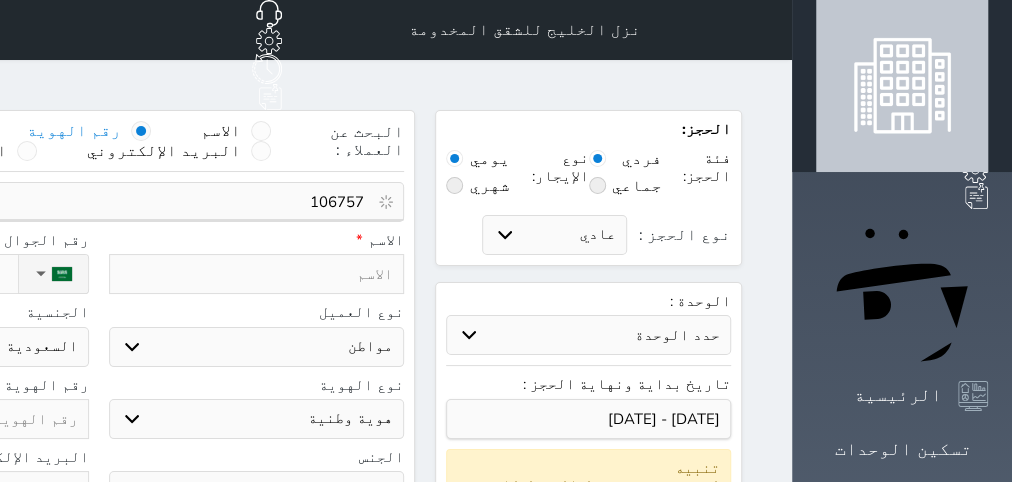 select 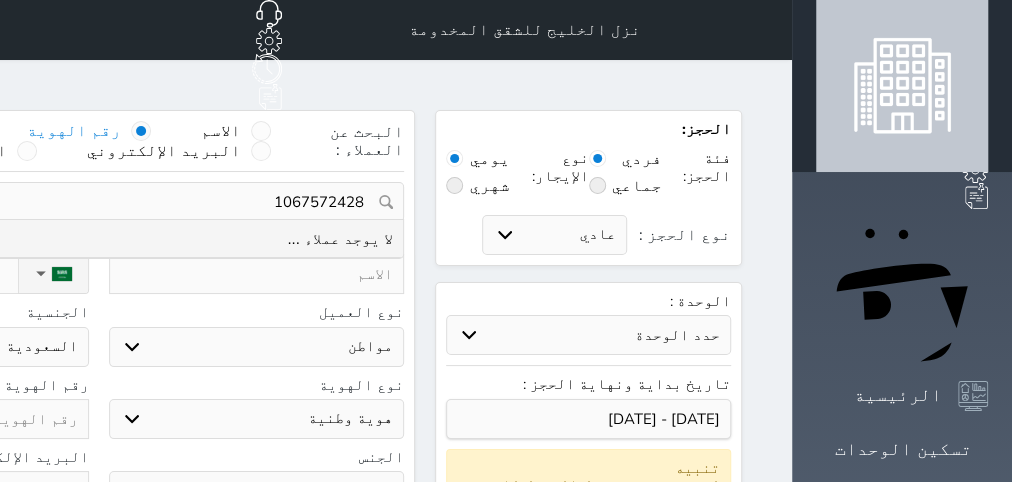 drag, startPoint x: 377, startPoint y: 176, endPoint x: 573, endPoint y: 198, distance: 197.23083 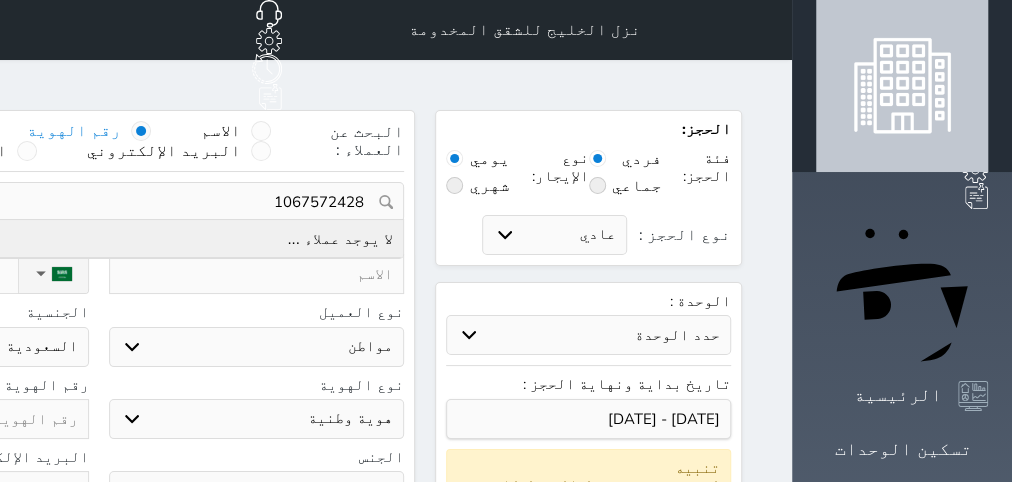 click on "1067572428" at bounding box center [98, 202] 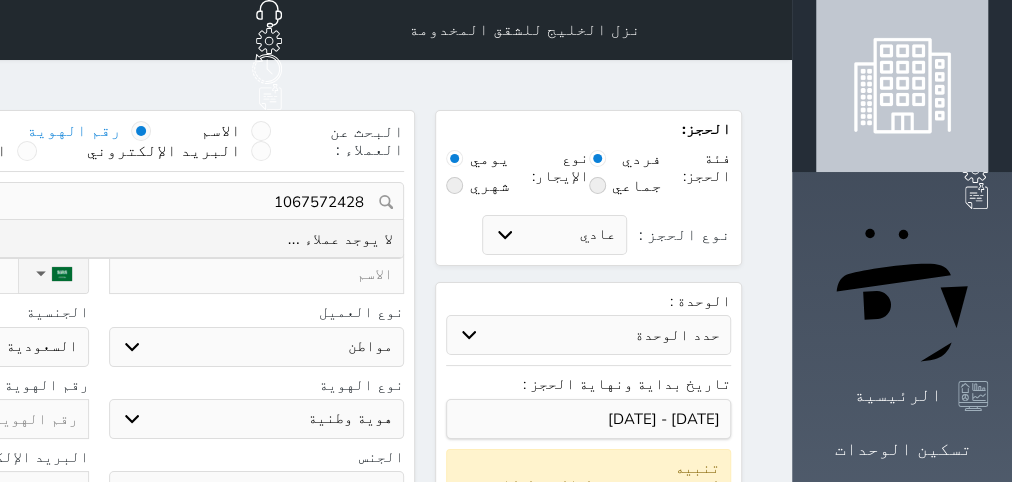 type on "1067572428" 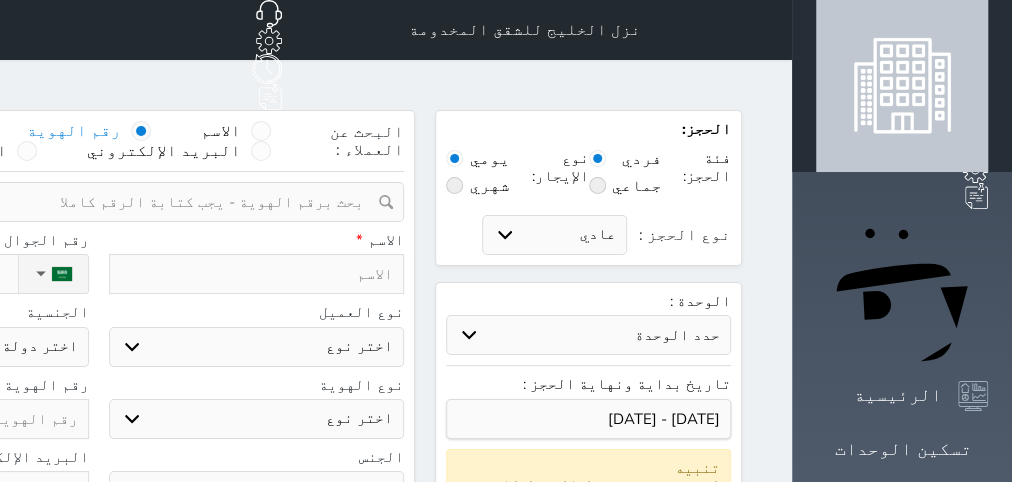 type on "ز" 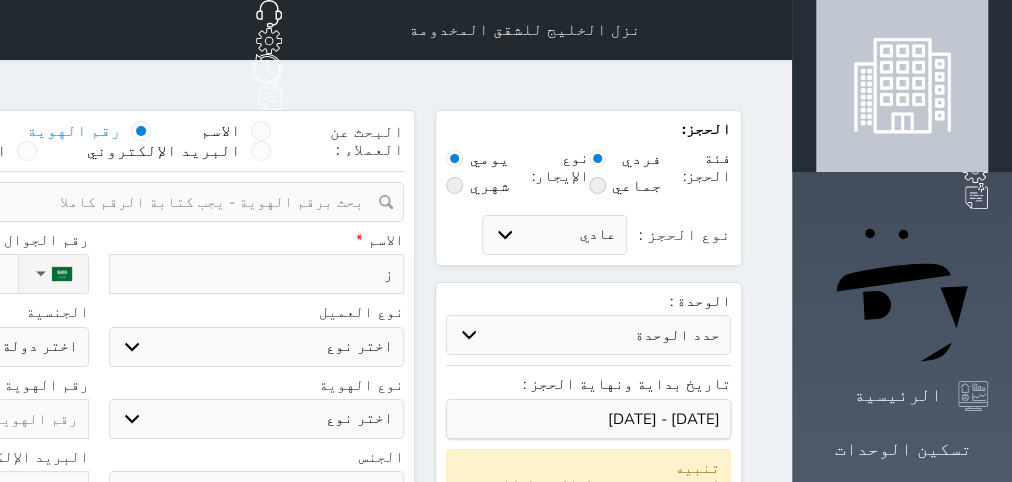 select 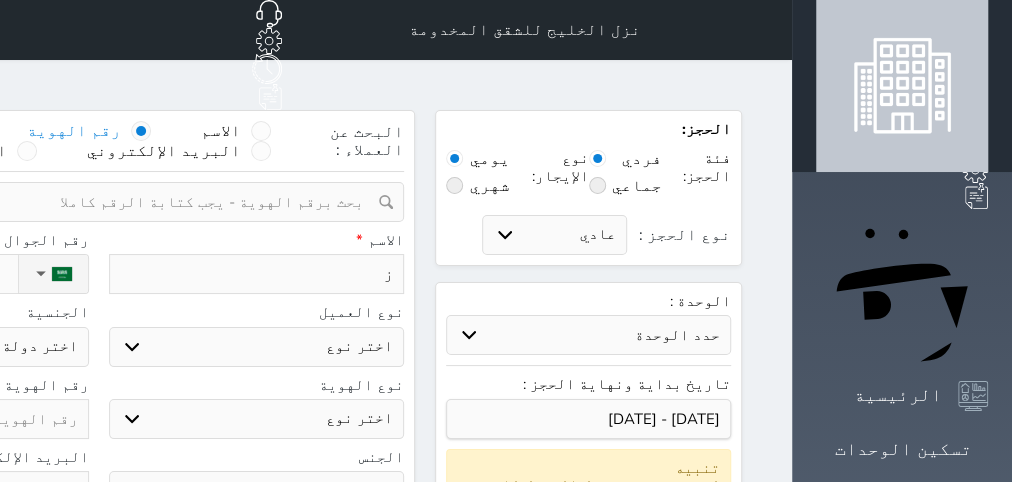 type on "زي" 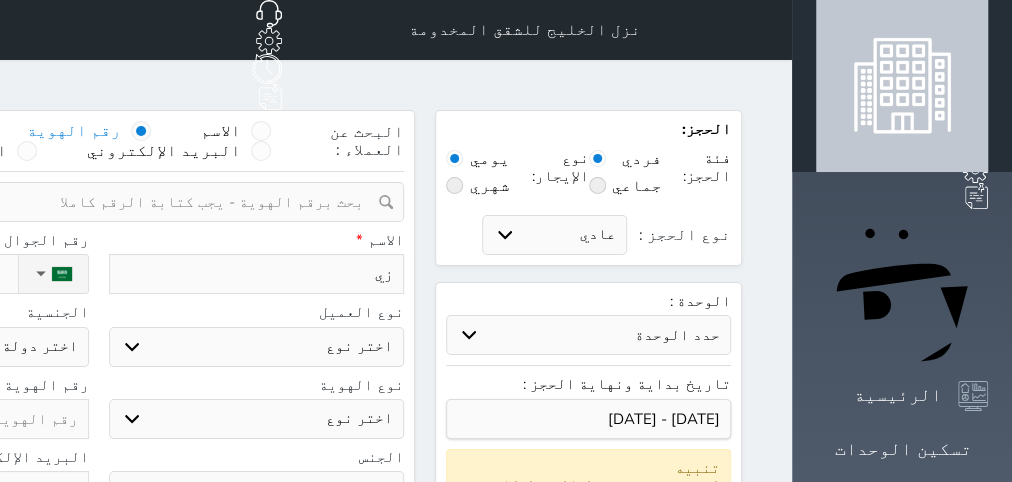 type on "[PERSON_NAME]" 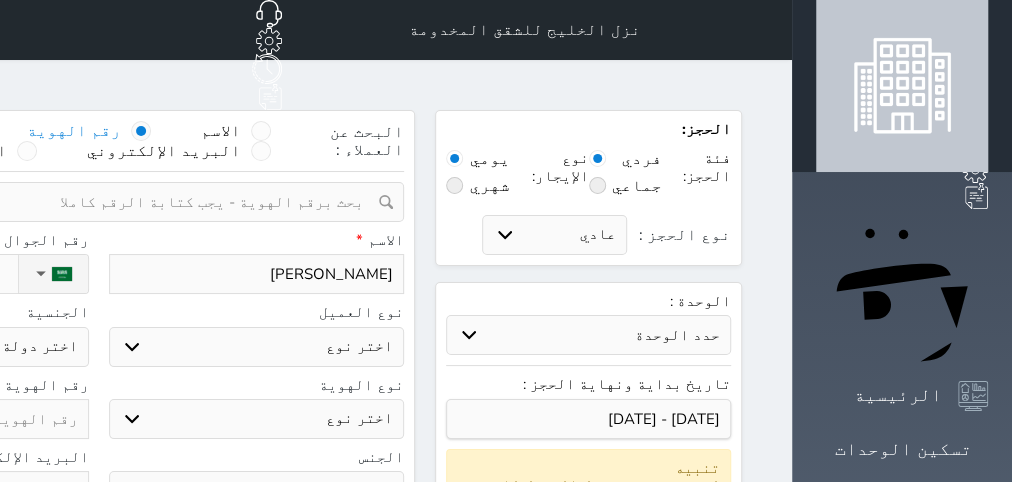 type on "زيدظ" 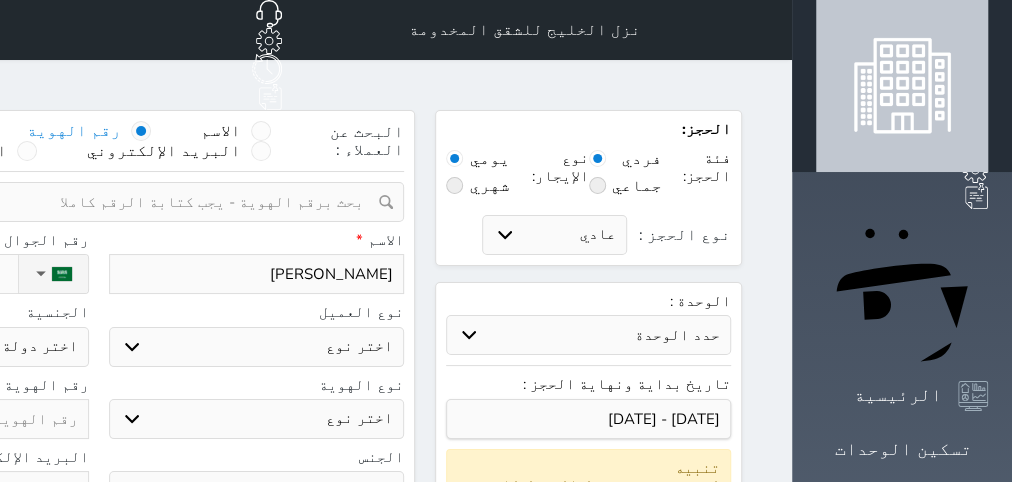 select 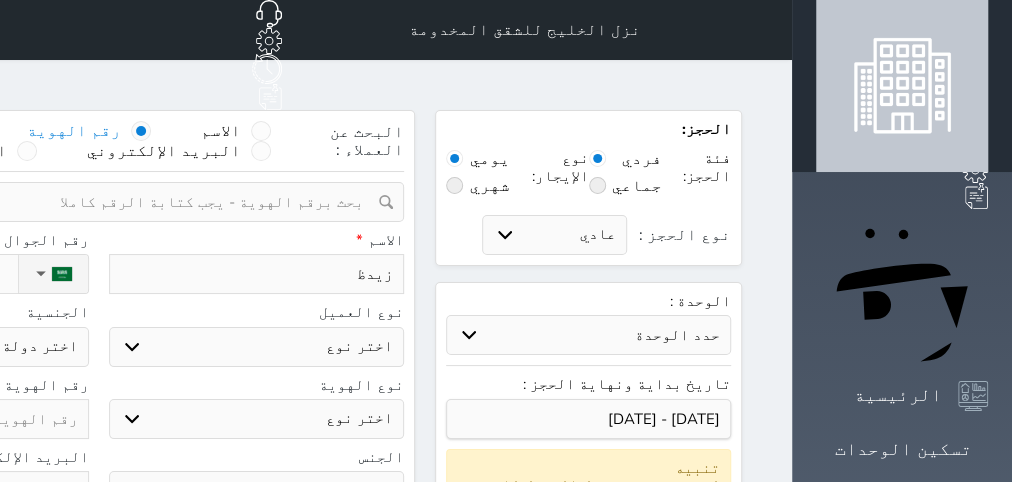 type on "زيدظف" 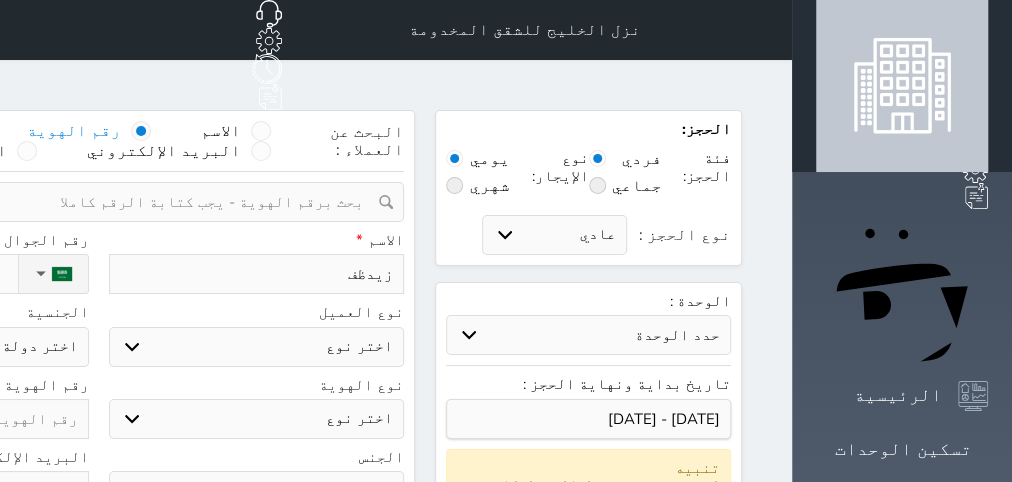 type on "زيدظفر" 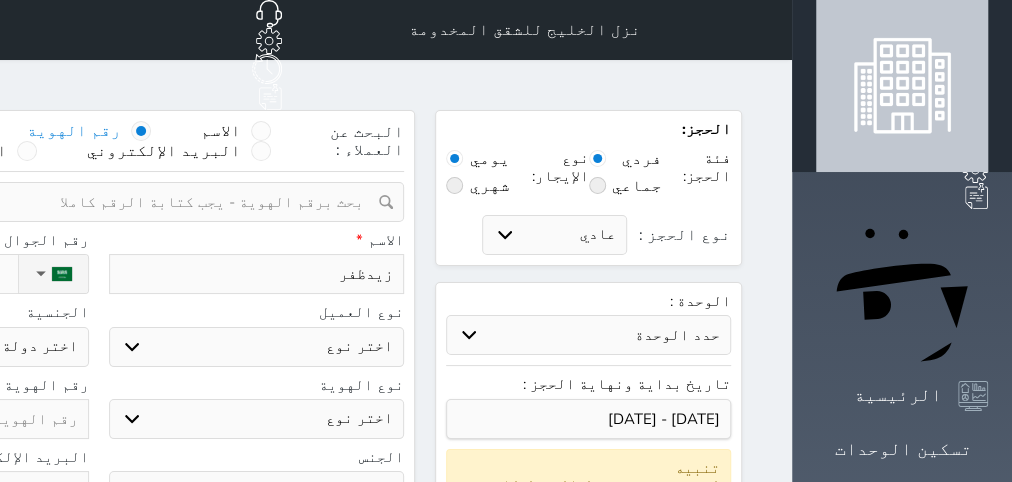 type on "زيدظفر" 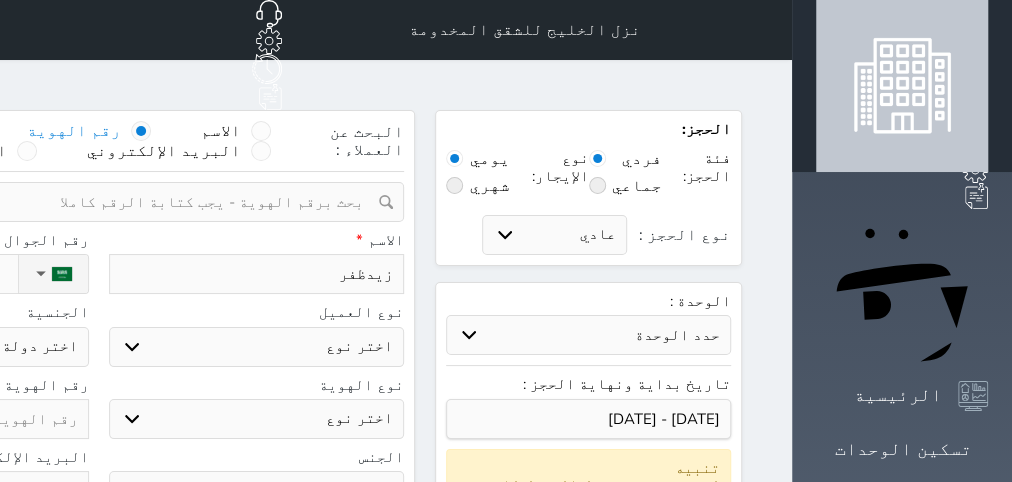 type on "[PERSON_NAME]" 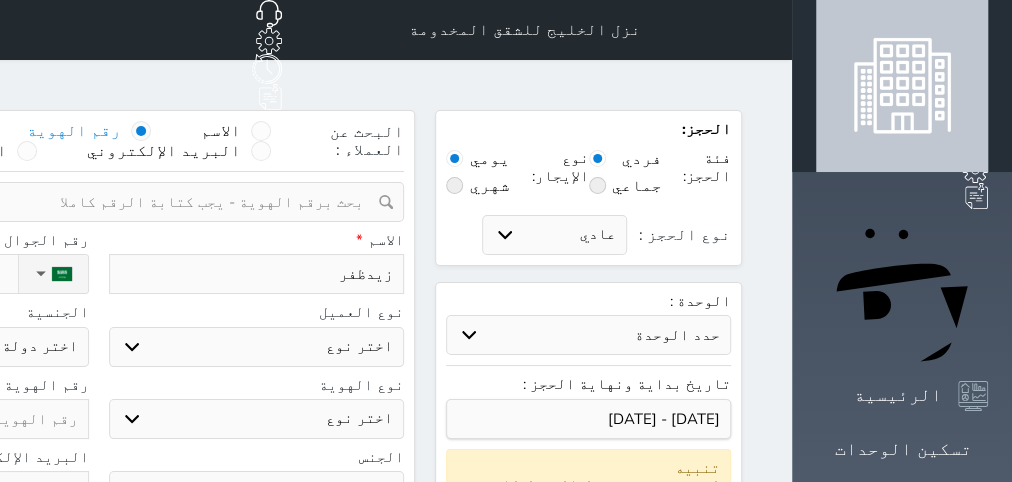 select 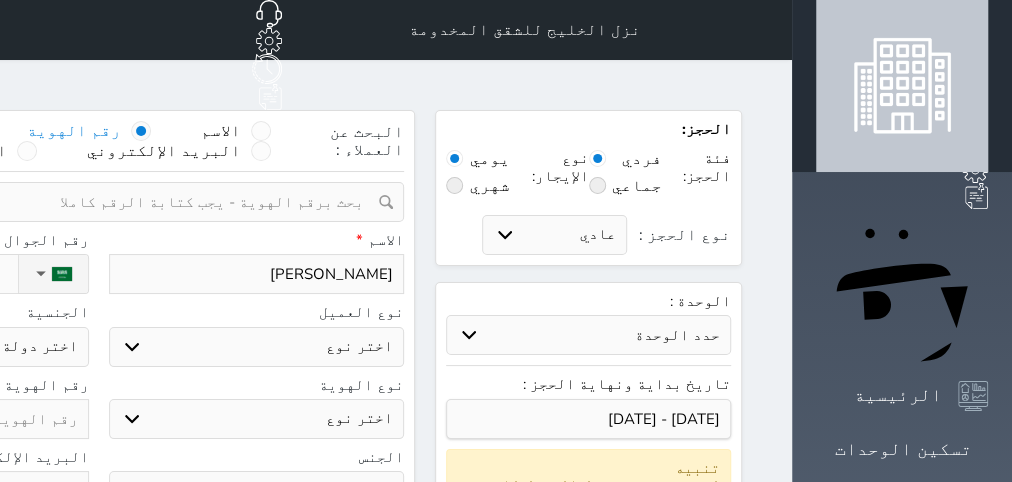 type on "[PERSON_NAME]" 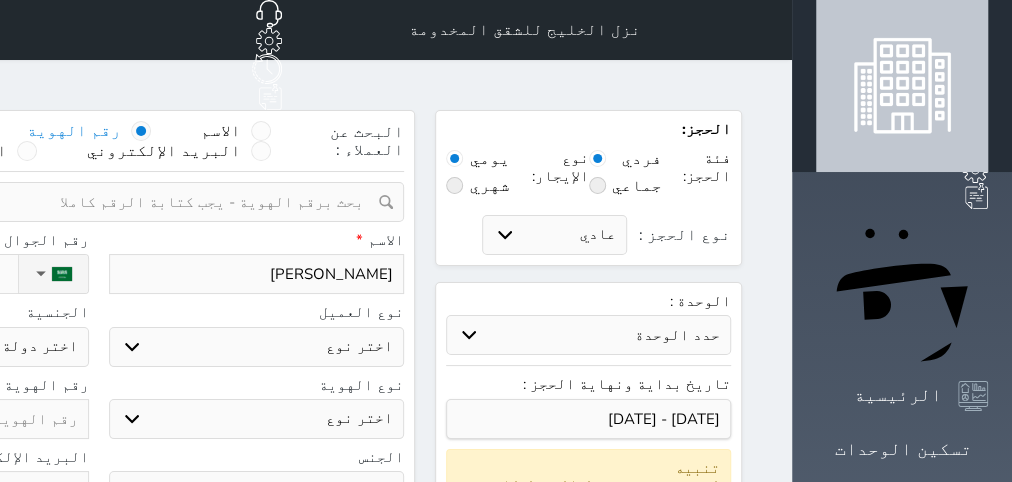 type on "[PERSON_NAME]" 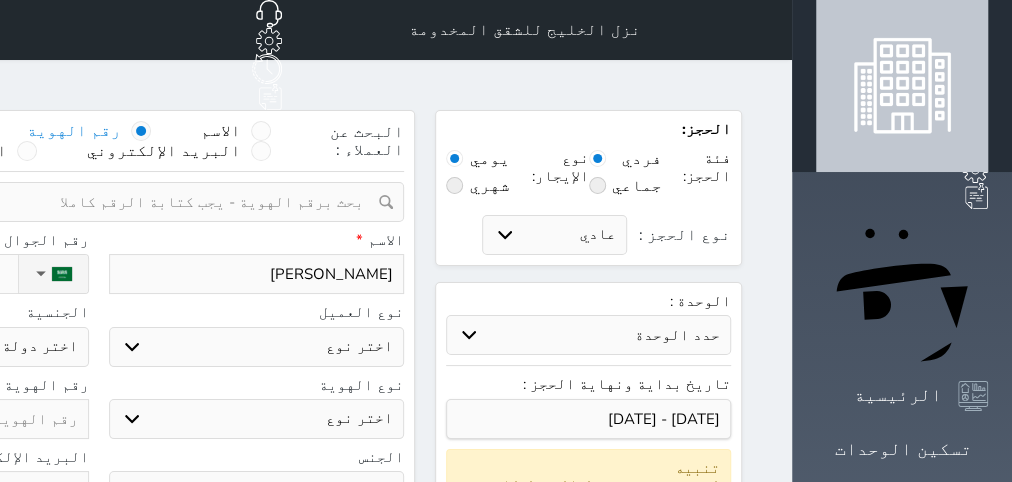 select 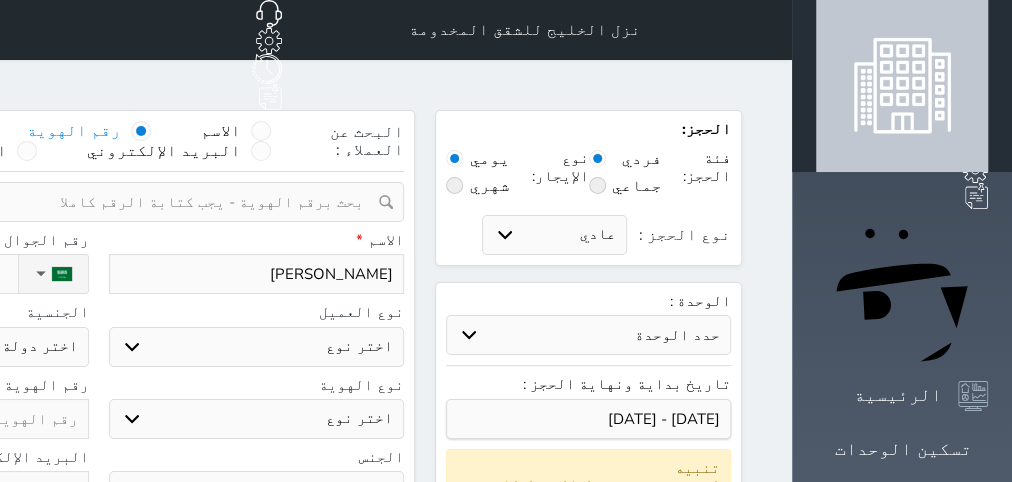 type on "[PERSON_NAME]" 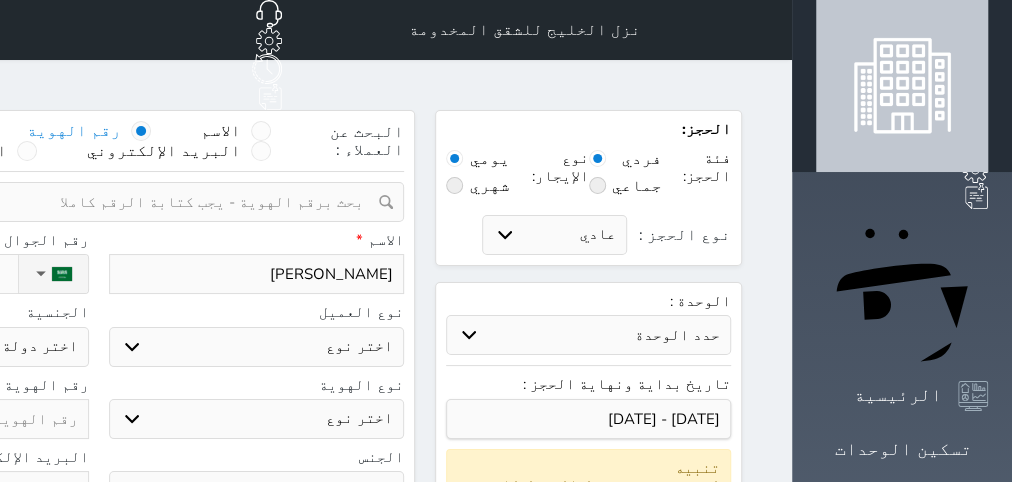 select 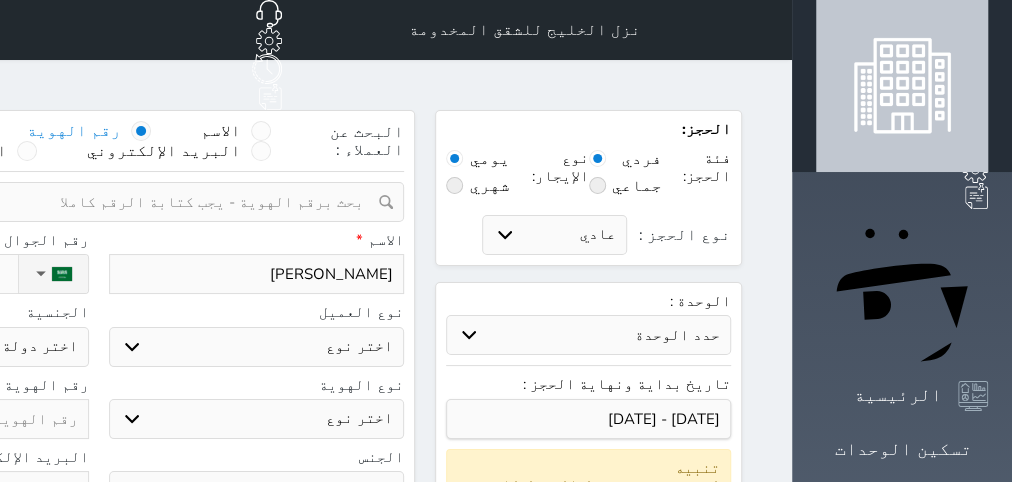 select 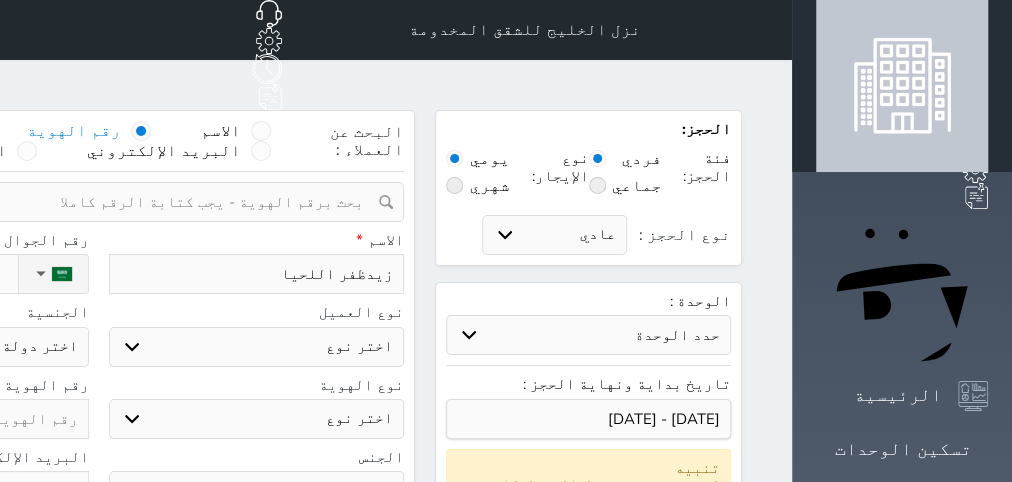 type on "زيدظفر [PERSON_NAME]" 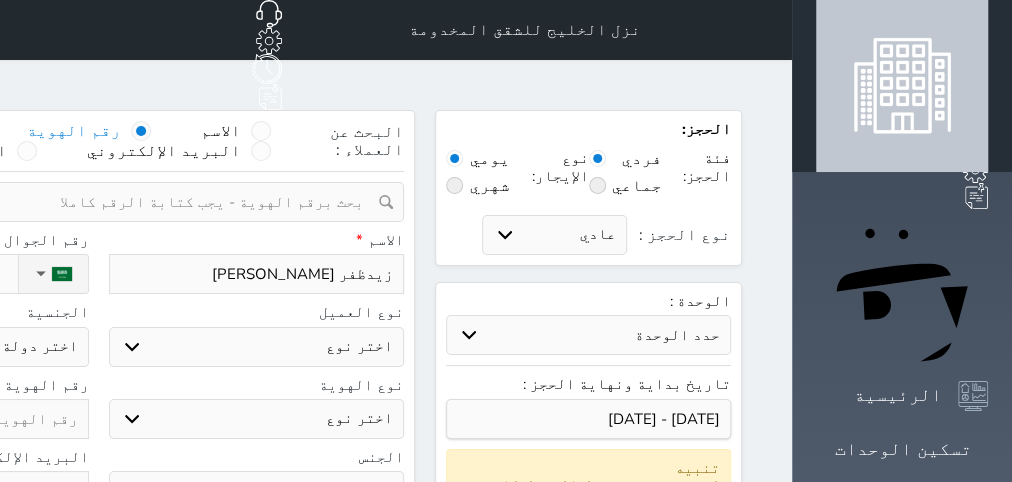 type on "[PERSON_NAME]" 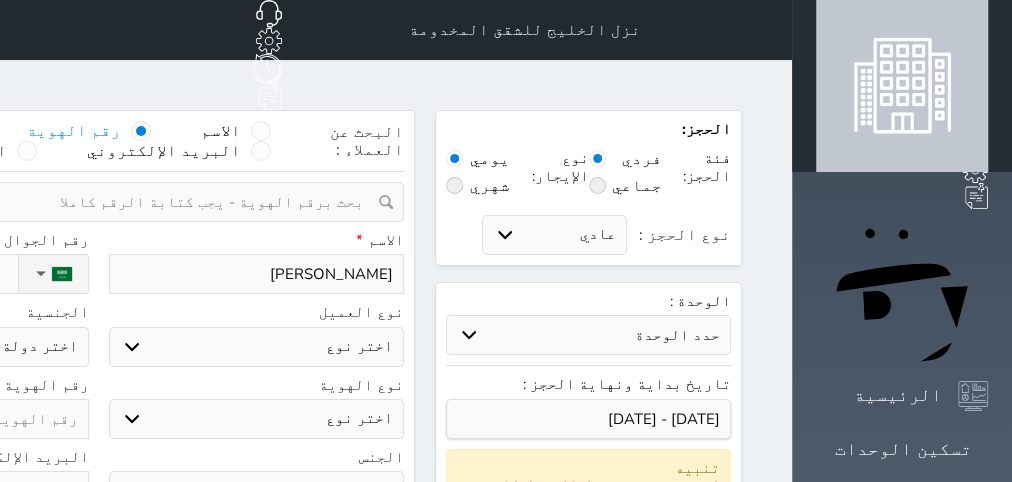 drag, startPoint x: 485, startPoint y: 249, endPoint x: 497, endPoint y: 254, distance: 13 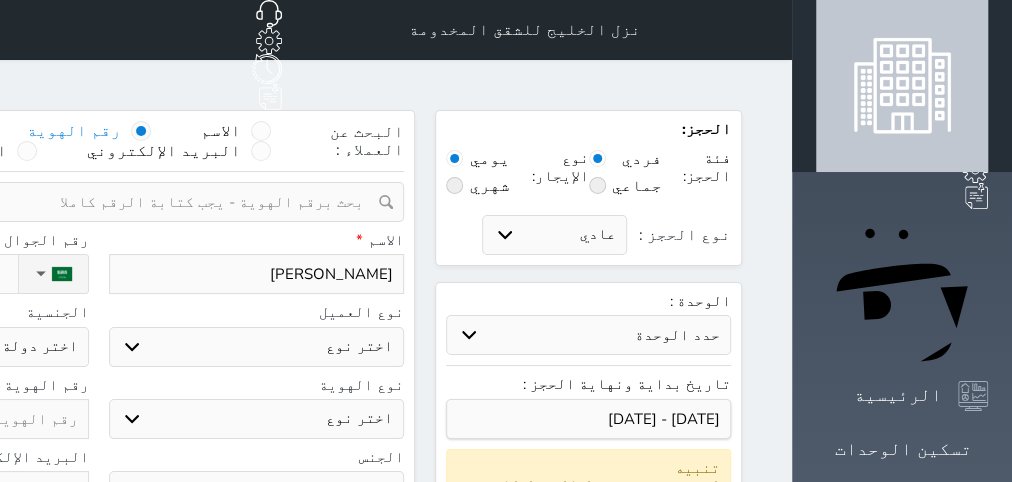 click on "[PERSON_NAME]" at bounding box center [257, 274] 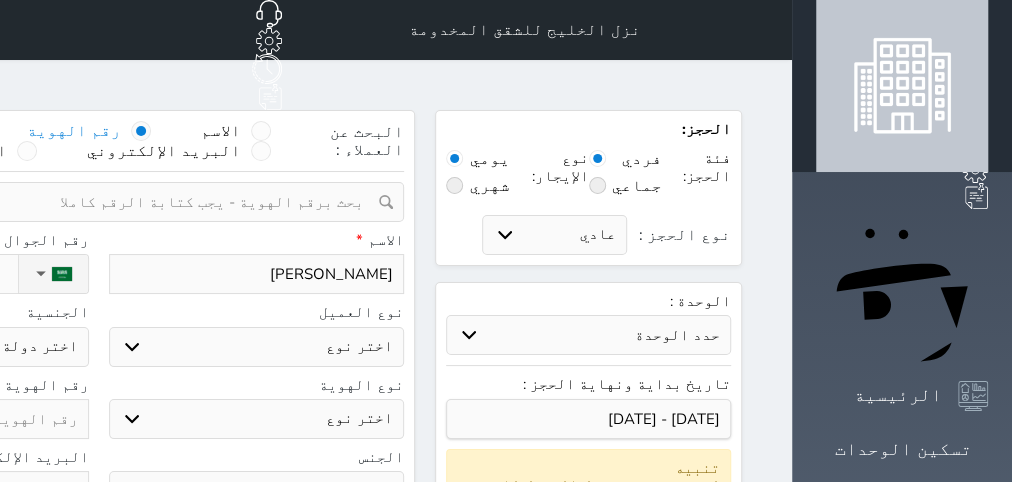 type on "زيدظفر [PERSON_NAME]" 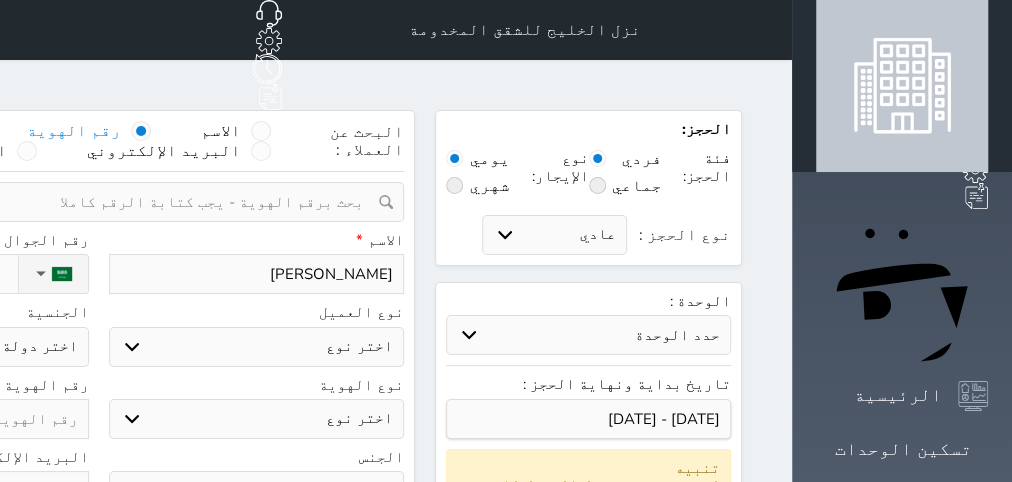 select 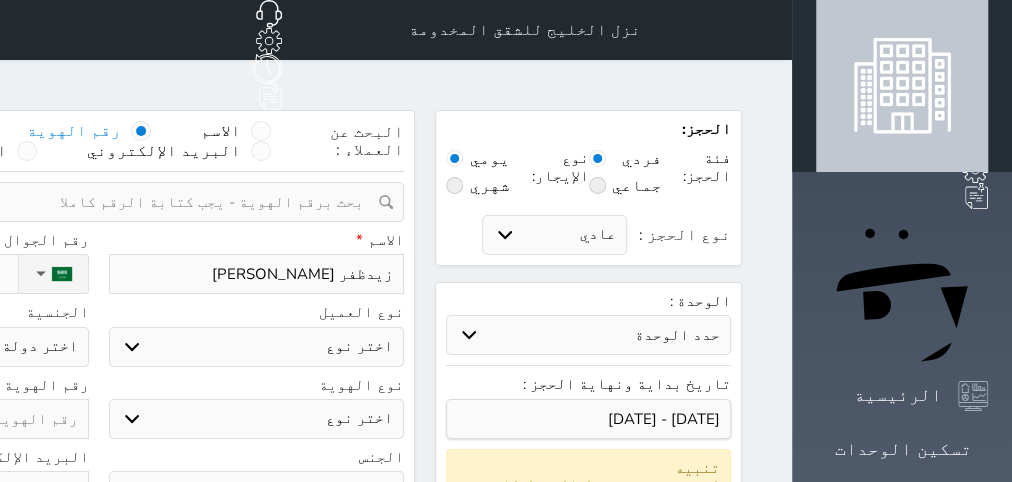 type on "زيدظفر [PERSON_NAME]" 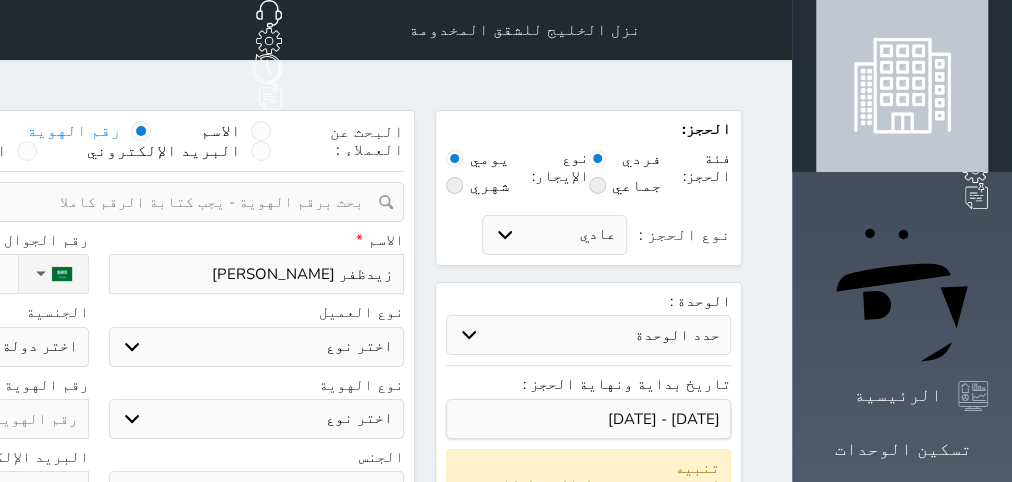 click on "اختر نوع   مواطن مواطن خليجي زائر مقيم" at bounding box center [257, 347] 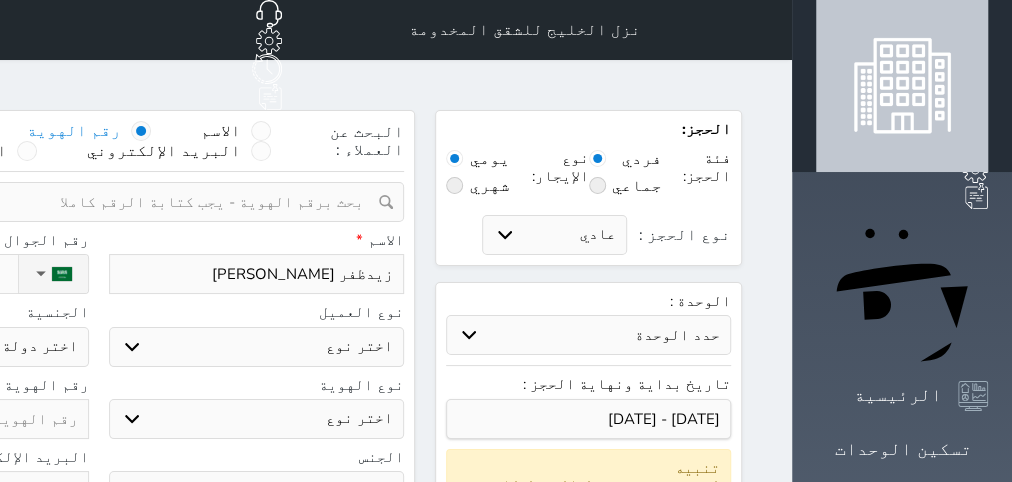 select on "1" 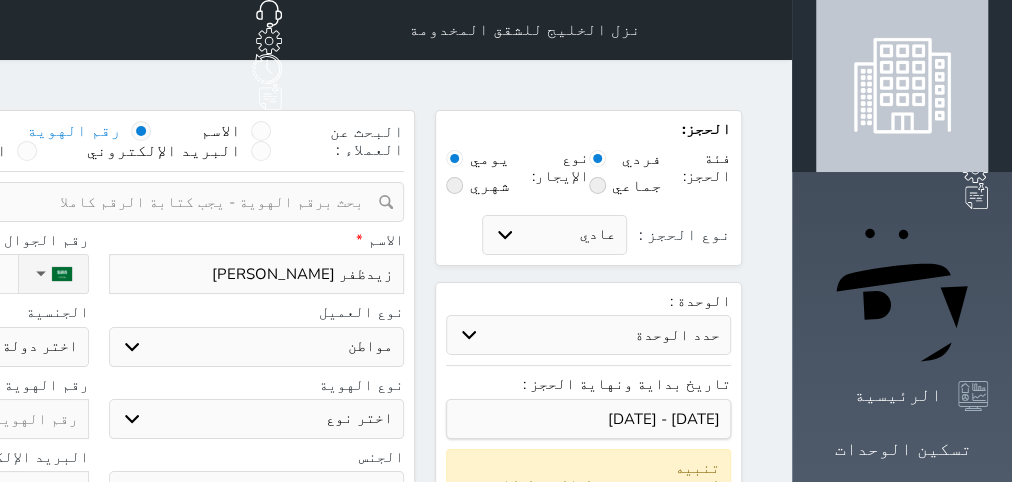 select on "113" 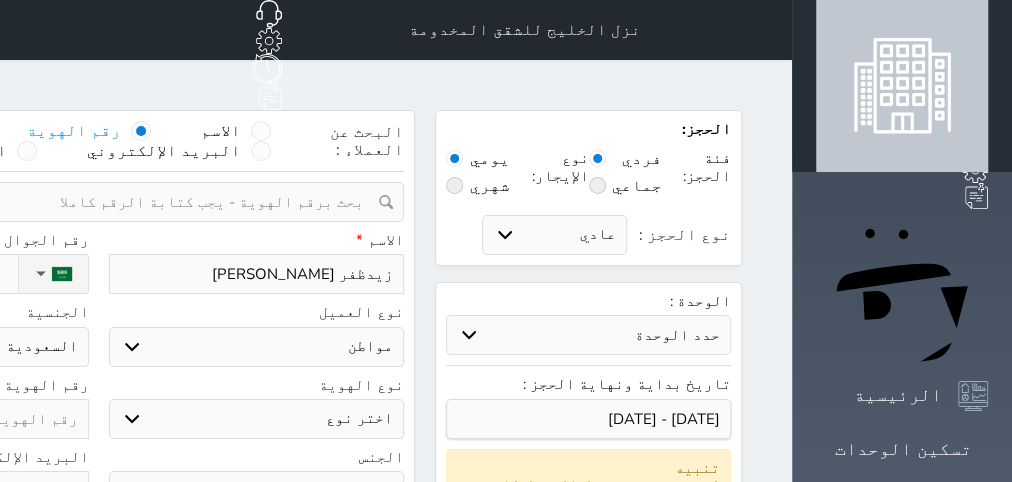 scroll, scrollTop: 126, scrollLeft: 0, axis: vertical 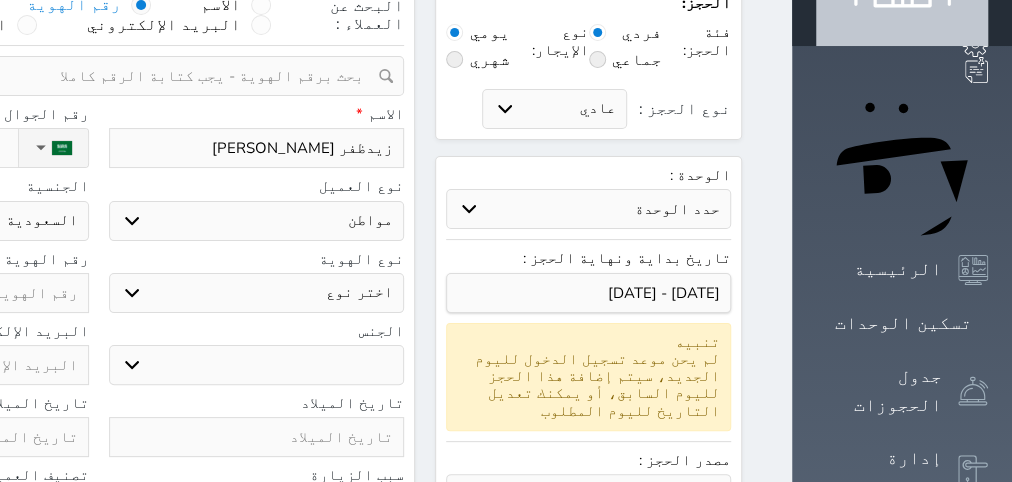 click on "اختر نوع   هوية وطنية هوية عائلية جواز السفر" at bounding box center [257, 293] 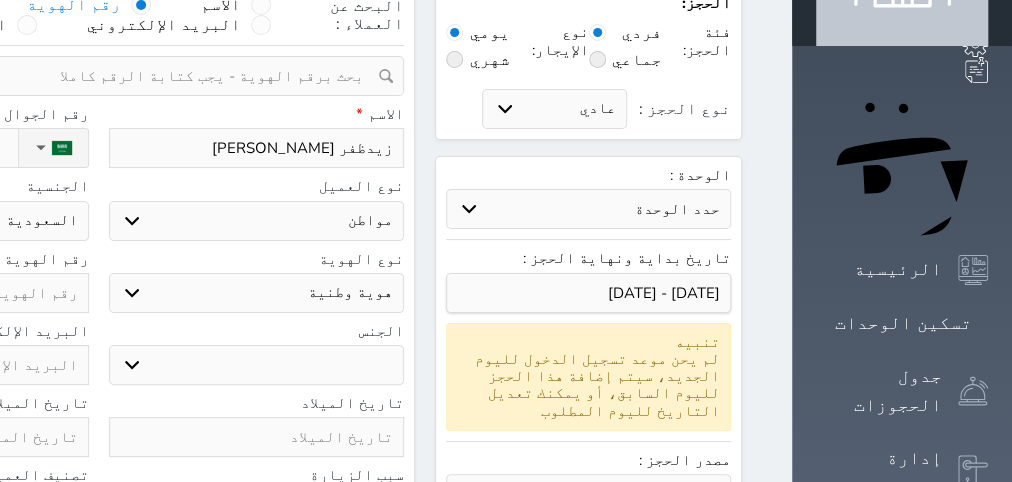 click on "ذكر   انثى" at bounding box center [257, 365] 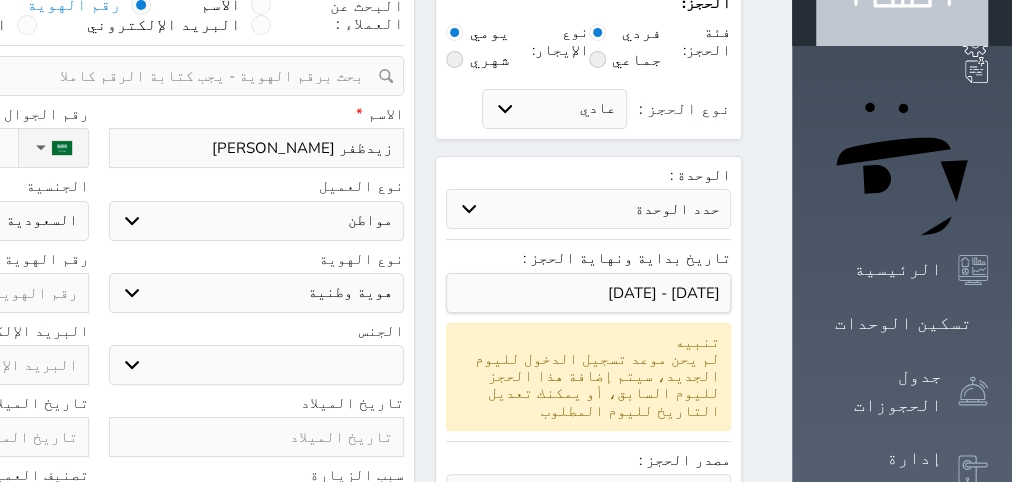 paste on "1067572428" 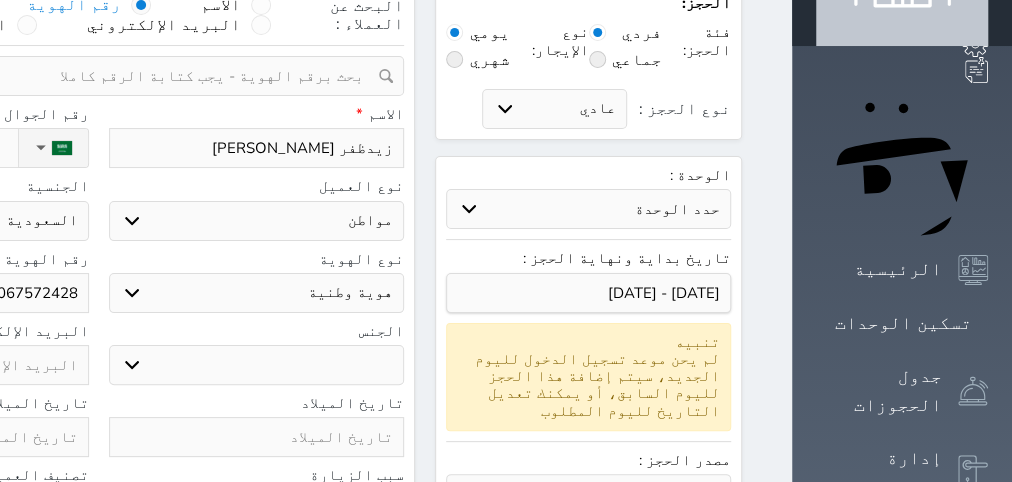 click on "نوع الحجز :" at bounding box center [-95, 148] 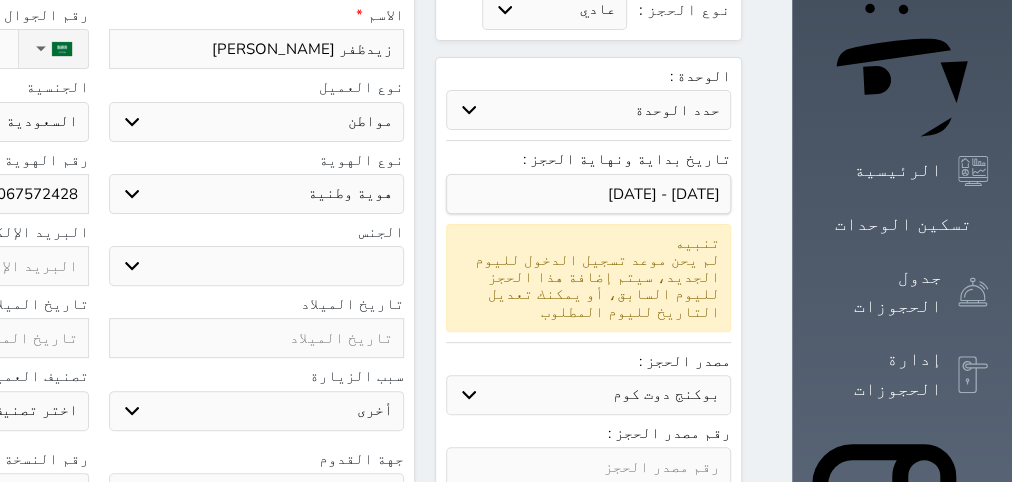 scroll, scrollTop: 252, scrollLeft: 0, axis: vertical 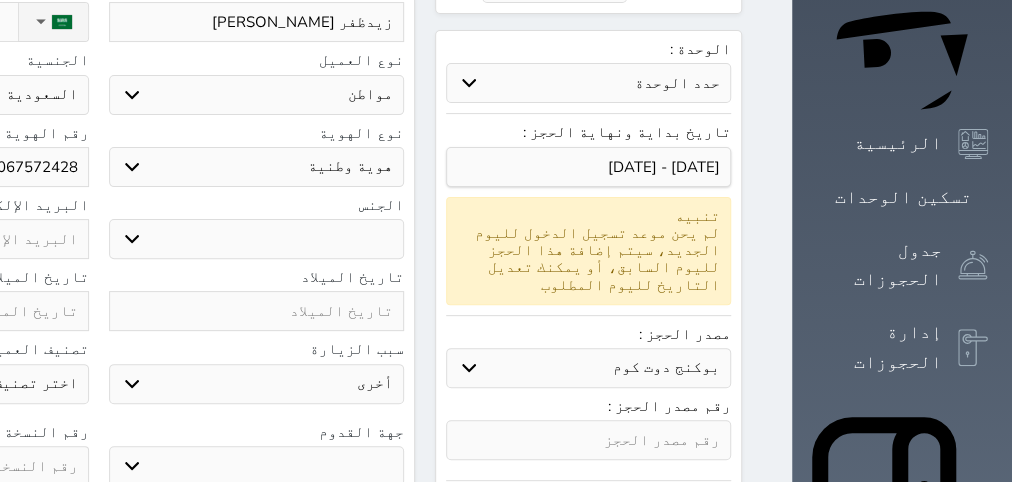 click at bounding box center [-59, 311] 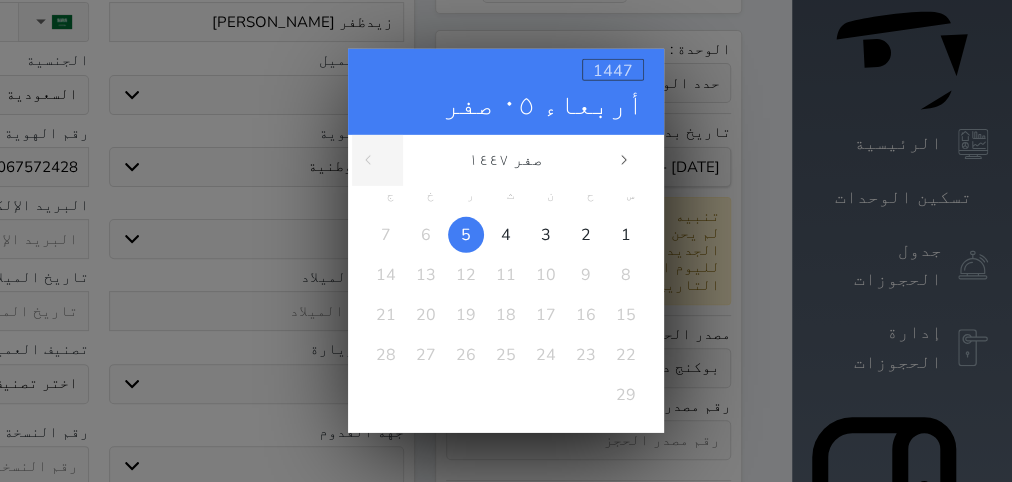 click on "1447" at bounding box center [613, 71] 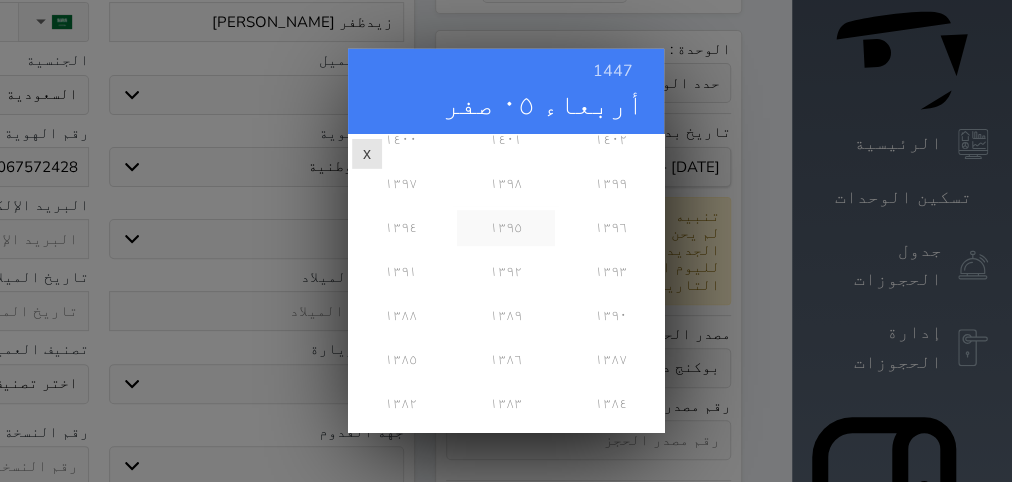 scroll, scrollTop: 648, scrollLeft: 0, axis: vertical 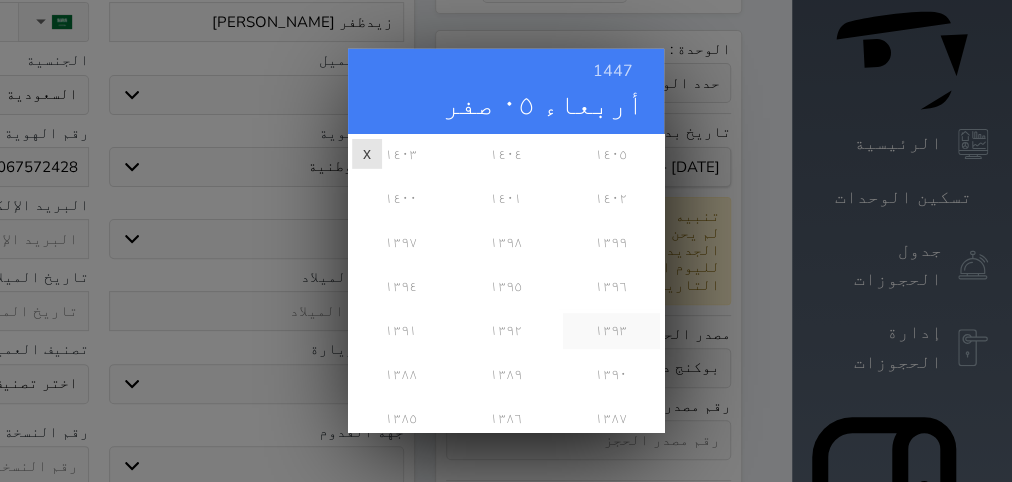 click on "١٣٩٣" at bounding box center (611, 331) 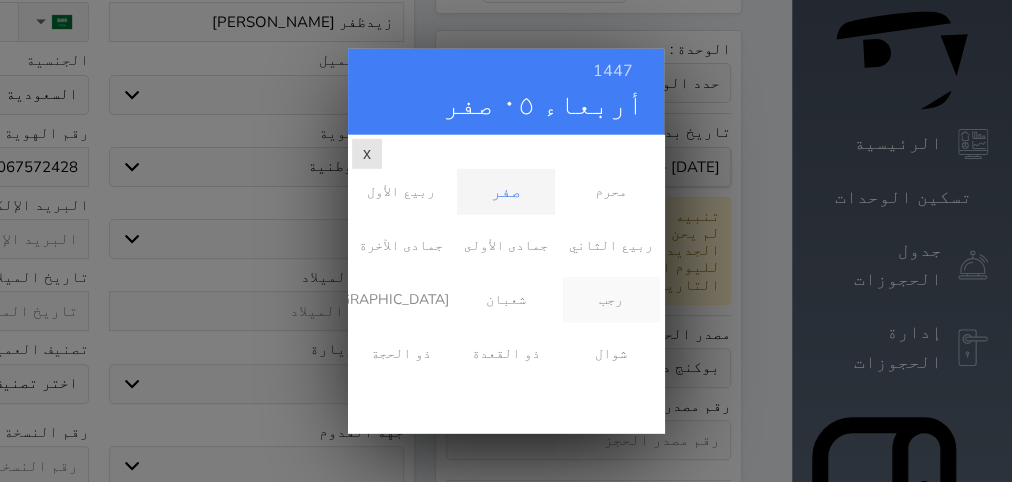 scroll, scrollTop: 0, scrollLeft: 0, axis: both 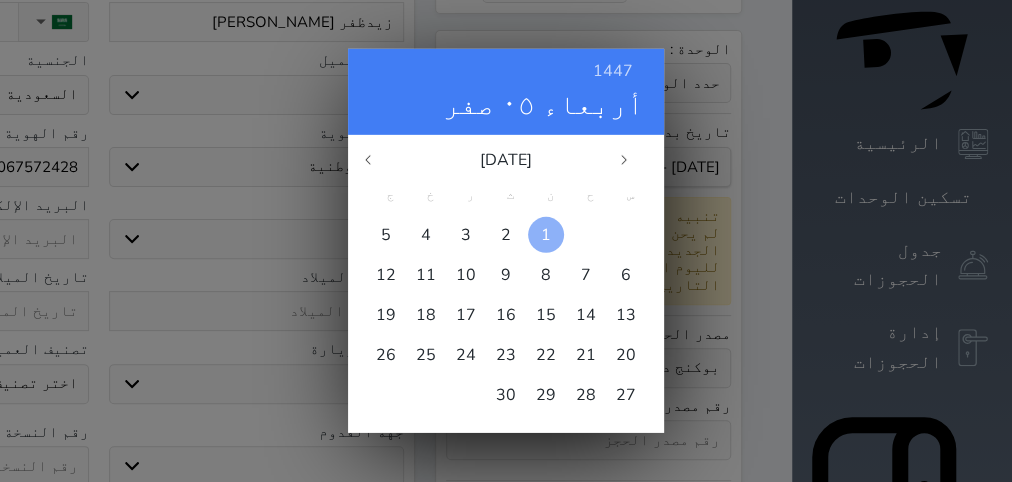 click at bounding box center (546, 235) 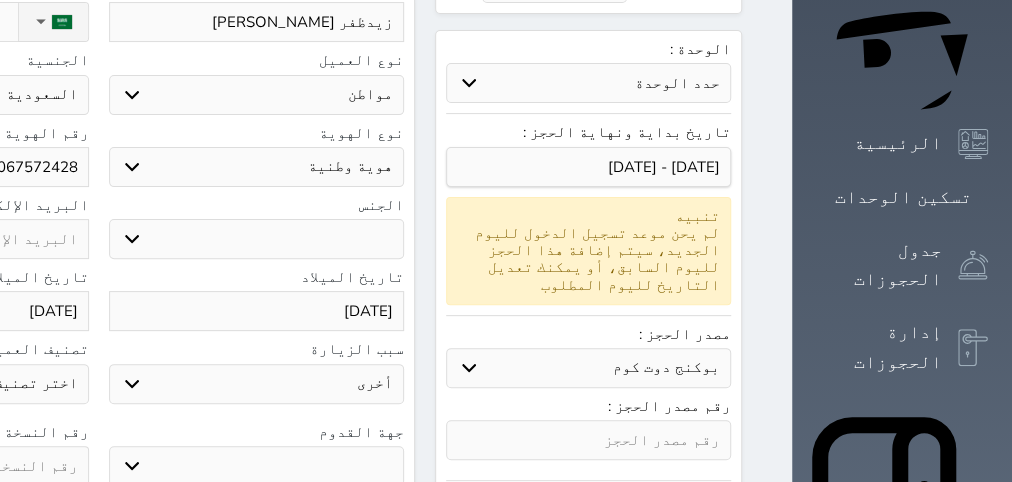 scroll, scrollTop: 378, scrollLeft: 0, axis: vertical 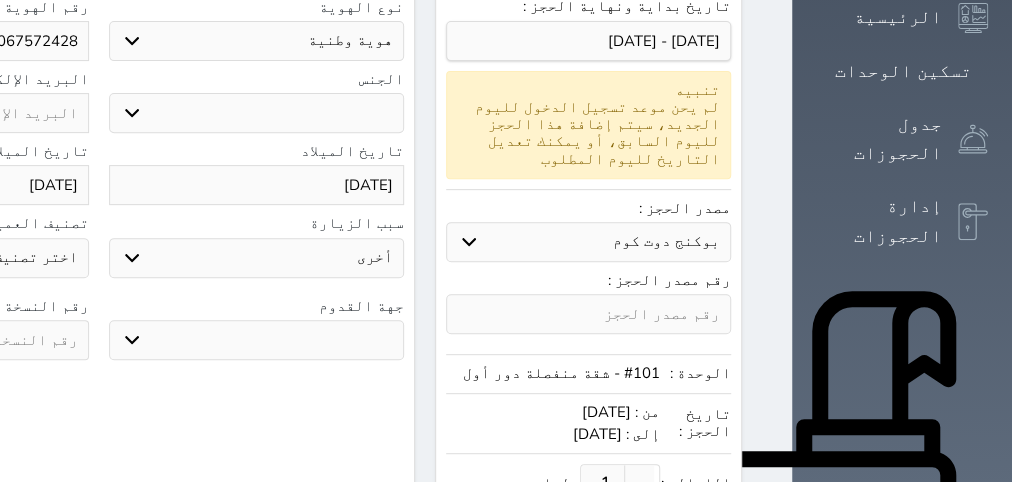 click at bounding box center [-59, 340] 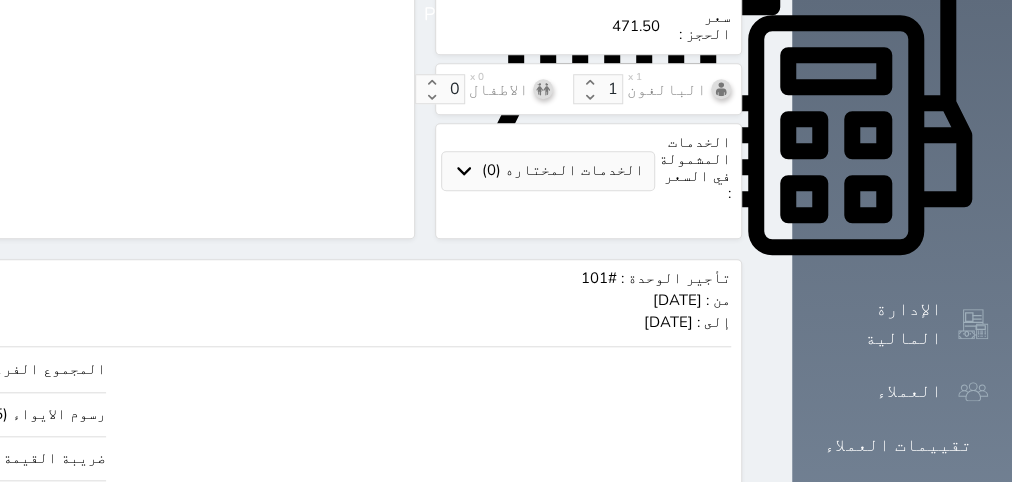 scroll, scrollTop: 961, scrollLeft: 0, axis: vertical 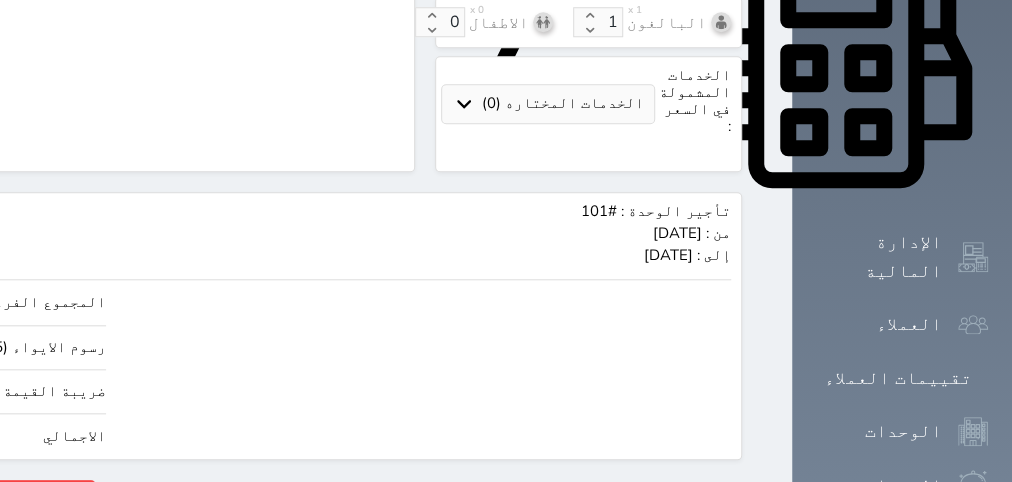 drag, startPoint x: 44, startPoint y: 392, endPoint x: 275, endPoint y: 380, distance: 231.31148 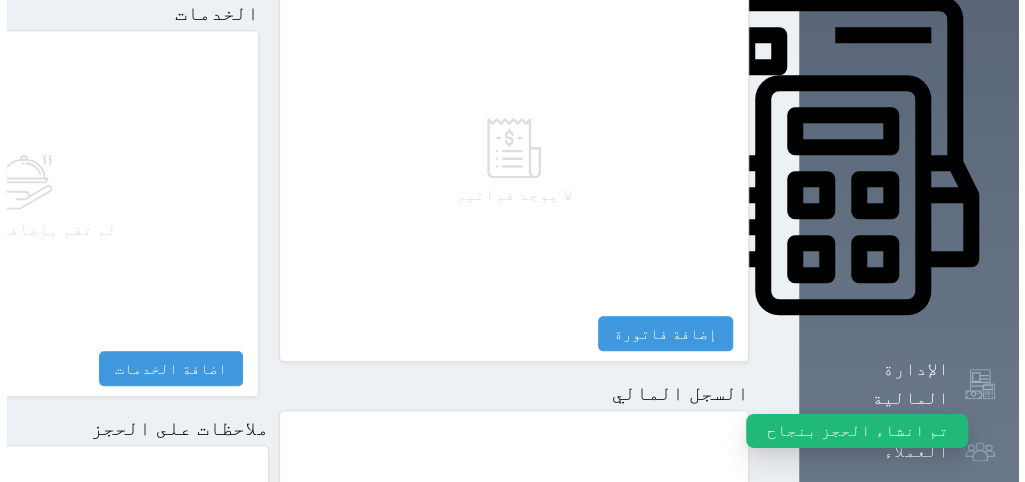 scroll, scrollTop: 1134, scrollLeft: 0, axis: vertical 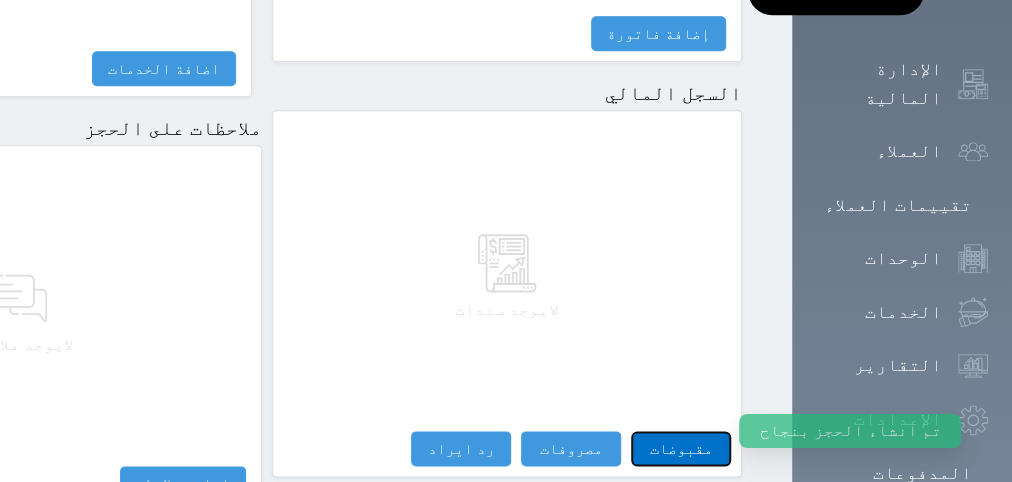 click on "مقبوضات" at bounding box center [681, 448] 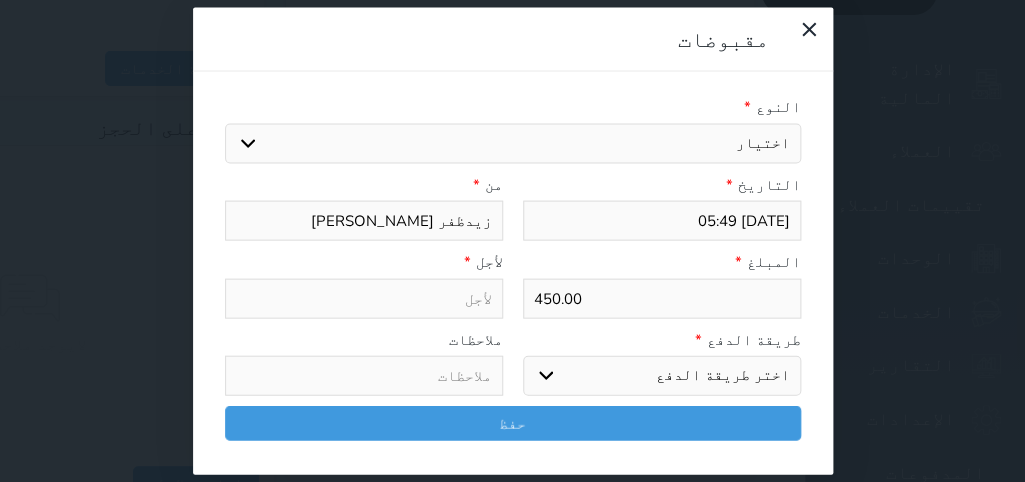 click on "اختيار   مقبوضات عامة قيمة إيجار فواتير تامين عربون لا ينطبق آخر مغسلة واي فاي - الإنترنت مواقف السيارات طعام الأغذية والمشروبات مشروبات المشروبات الباردة المشروبات الساخنة الإفطار غداء عشاء مخبز و كعك حمام سباحة الصالة الرياضية سبا و خدمات الجمال ميني بار سرير إضافي التسوق" at bounding box center (513, 143) 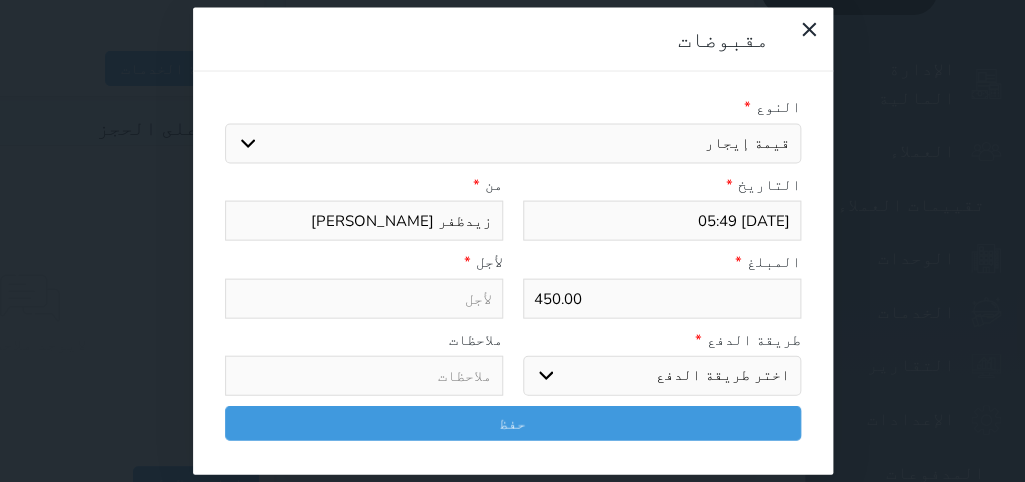 click on "قيمة إيجار" at bounding box center [0, 0] 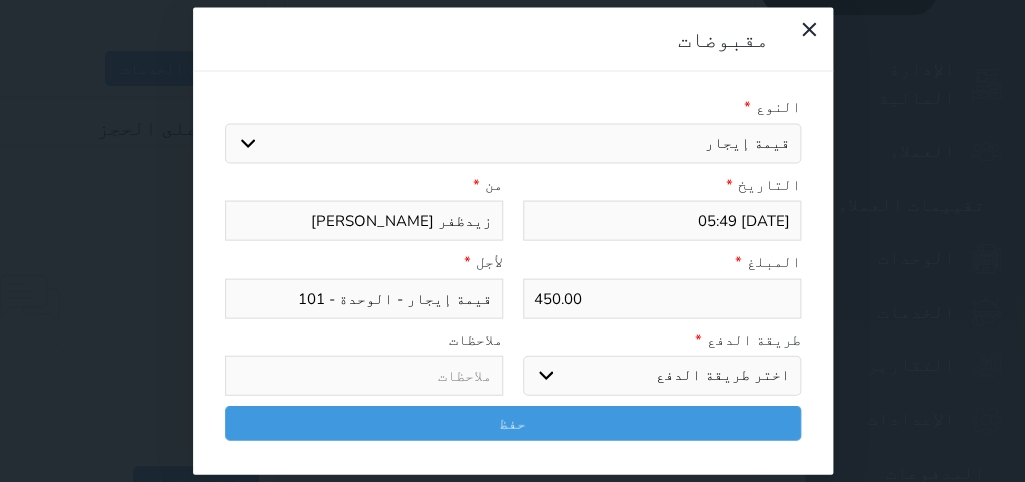 click on "اختر طريقة الدفع   دفع نقدى   تحويل بنكى   مدى   بطاقة ائتمان   آجل" at bounding box center [662, 376] 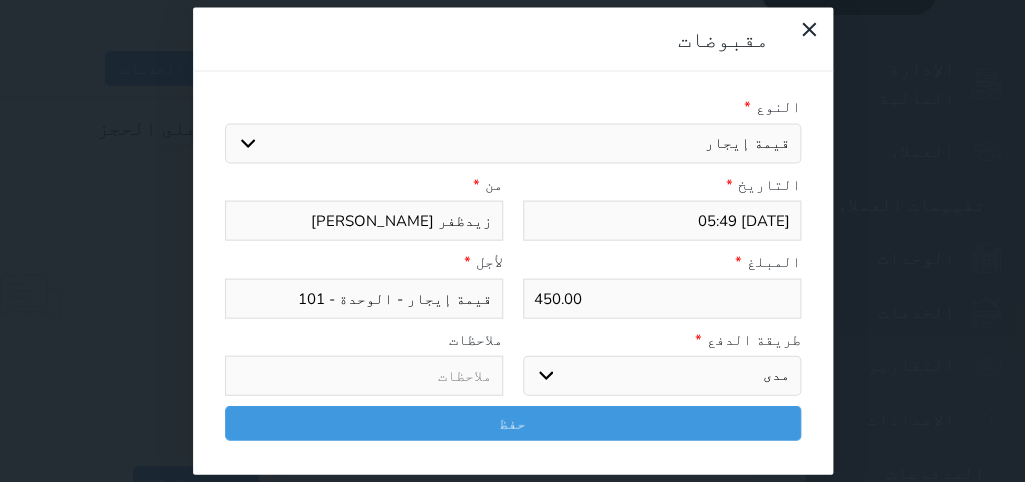 click on "مدى" at bounding box center (0, 0) 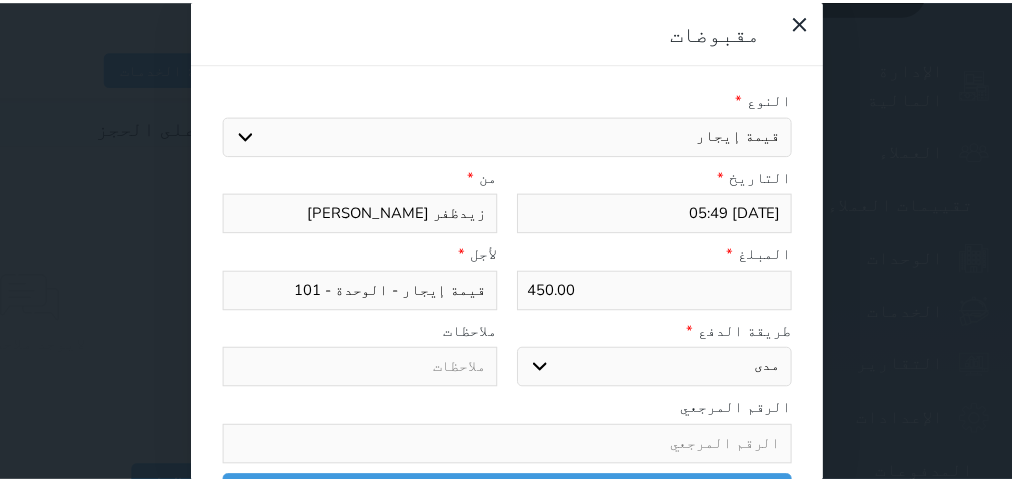 scroll, scrollTop: 35, scrollLeft: 0, axis: vertical 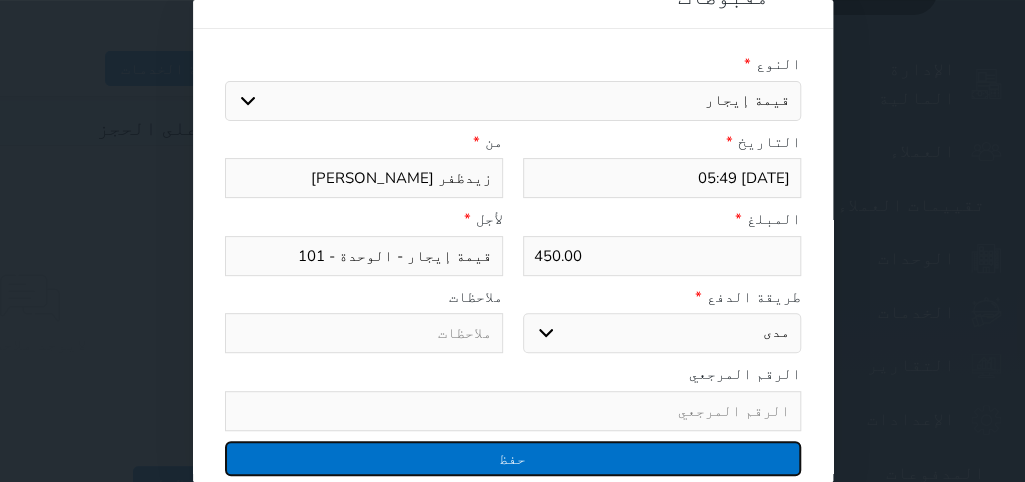 click on "حفظ" at bounding box center [513, 458] 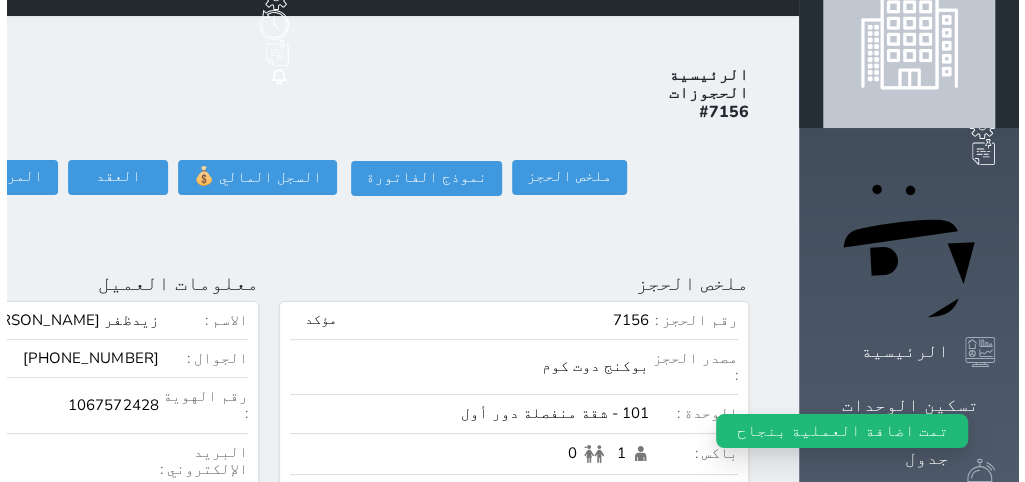 scroll, scrollTop: 0, scrollLeft: 0, axis: both 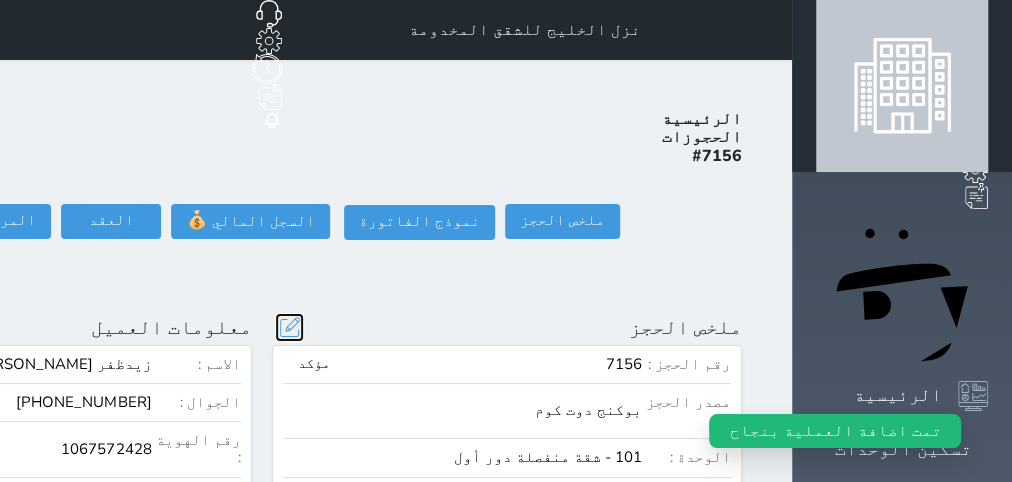 click at bounding box center (289, 327) 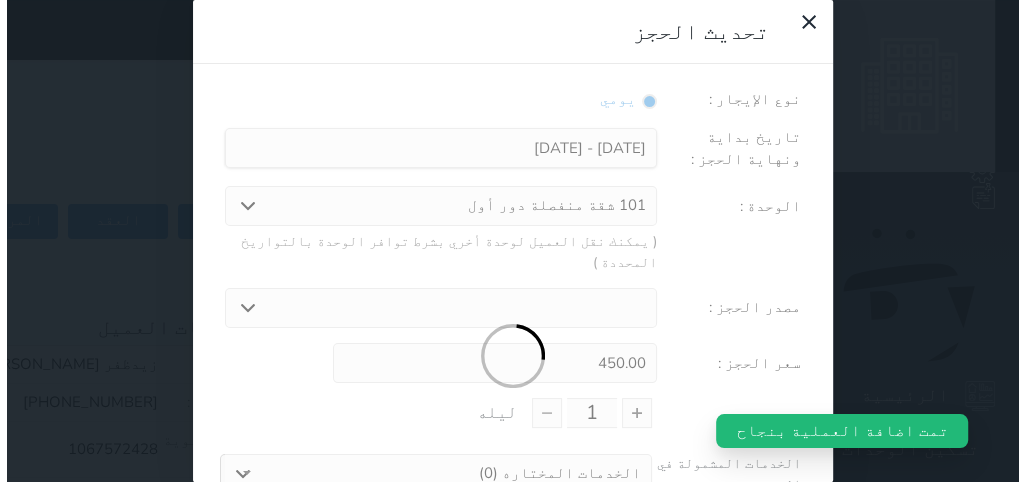 scroll, scrollTop: 44, scrollLeft: 0, axis: vertical 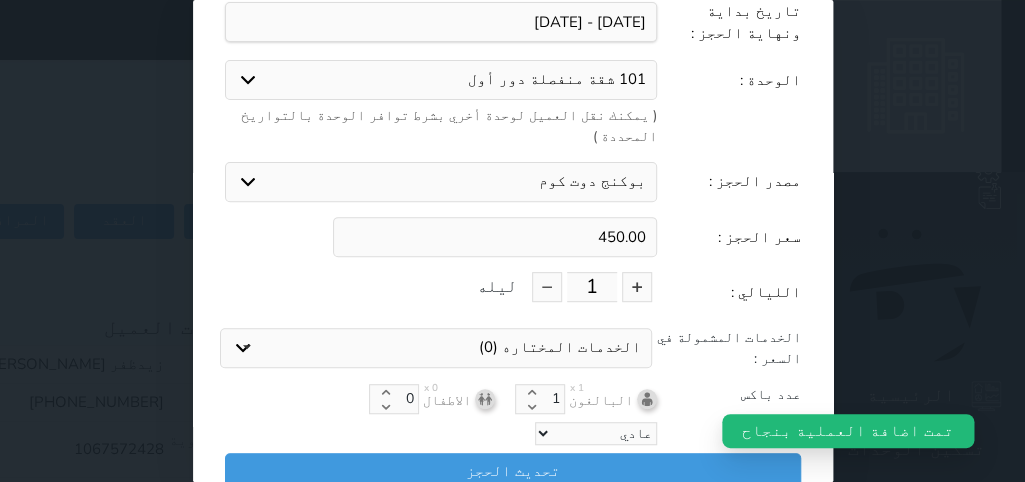 click on "بوكنج دوت كوم استقبال الموقع الإلكتروني بوكينج المسافر اكسبيديا مواقع التواصل الإجتماعي اويو اخرى" at bounding box center (441, 182) 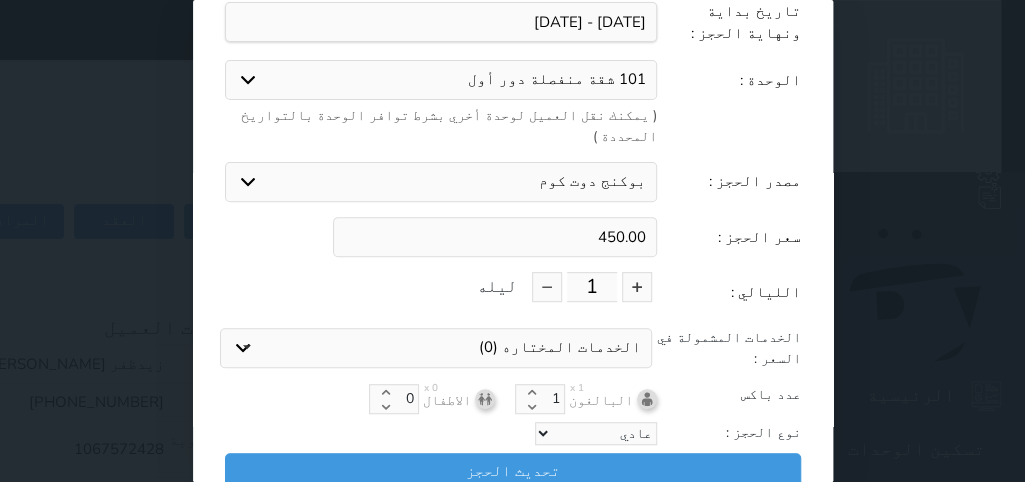 click on "استقبال" at bounding box center [0, 0] 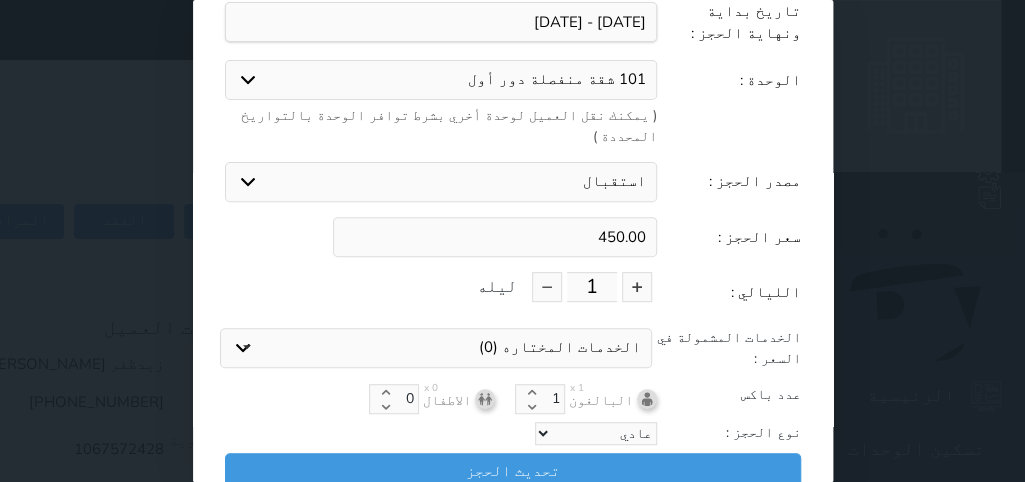 scroll, scrollTop: 0, scrollLeft: 0, axis: both 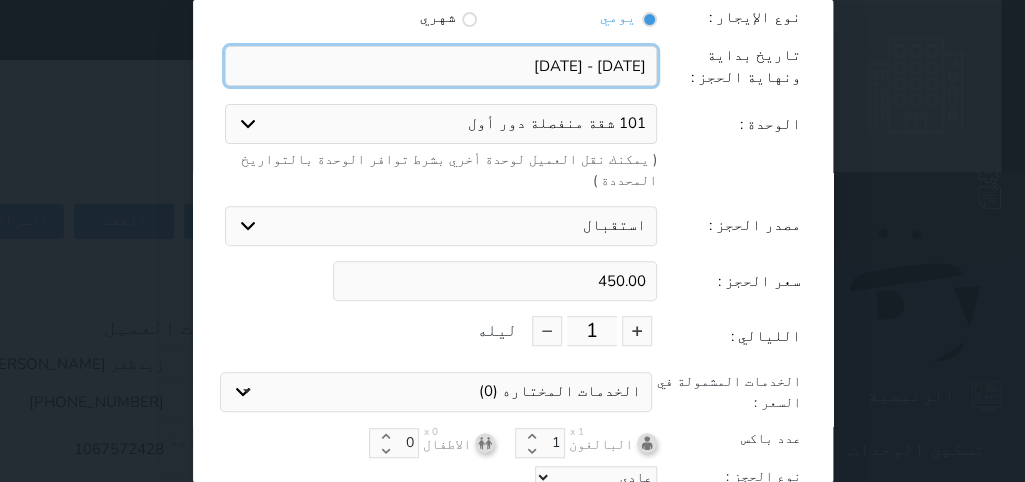click at bounding box center (441, 66) 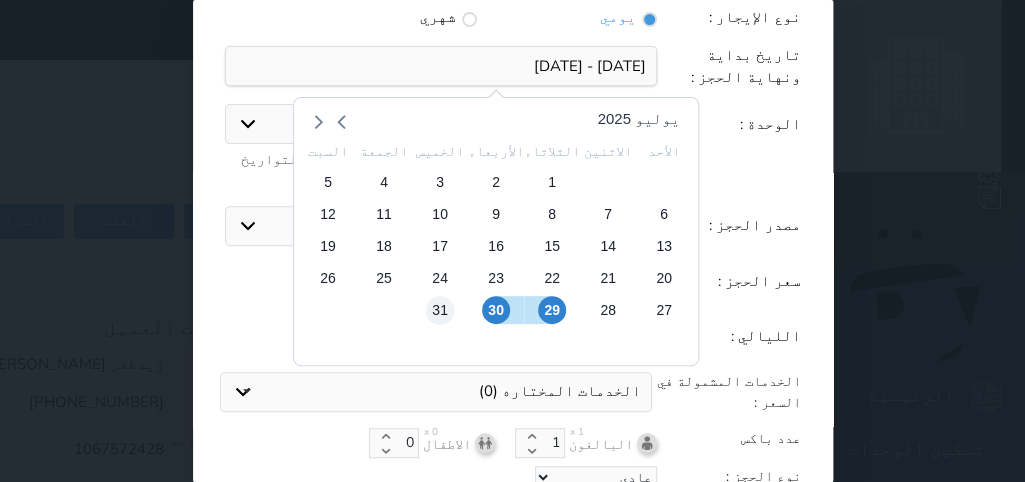 click on "31" at bounding box center [439, 310] 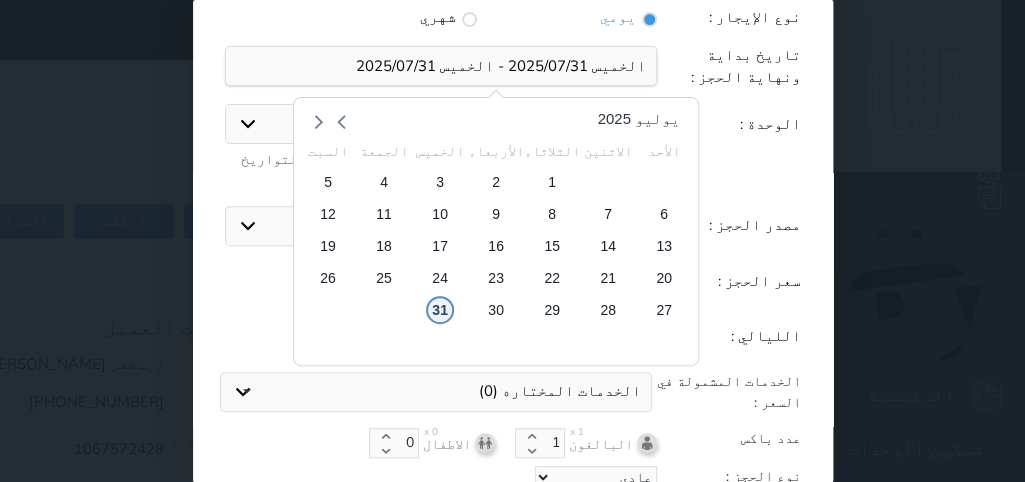 click on "31" at bounding box center [439, 310] 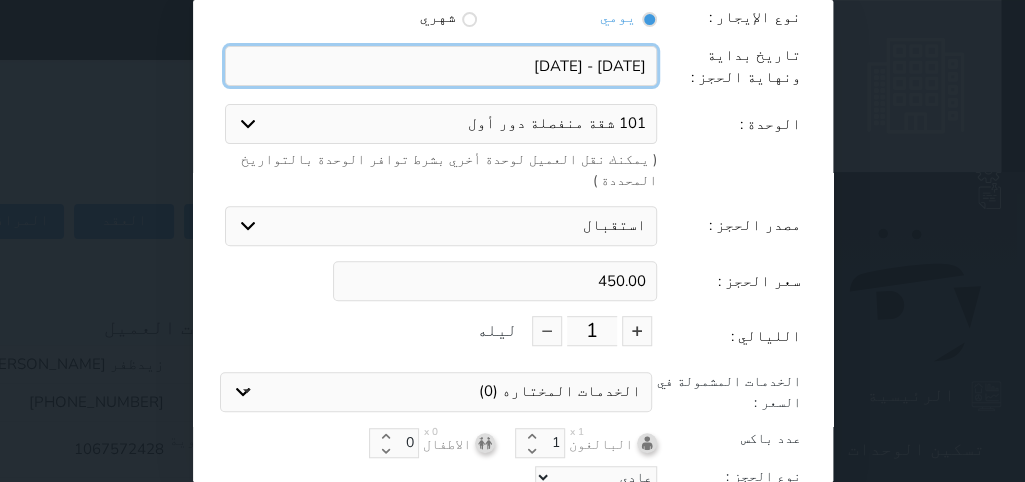 click at bounding box center (441, 66) 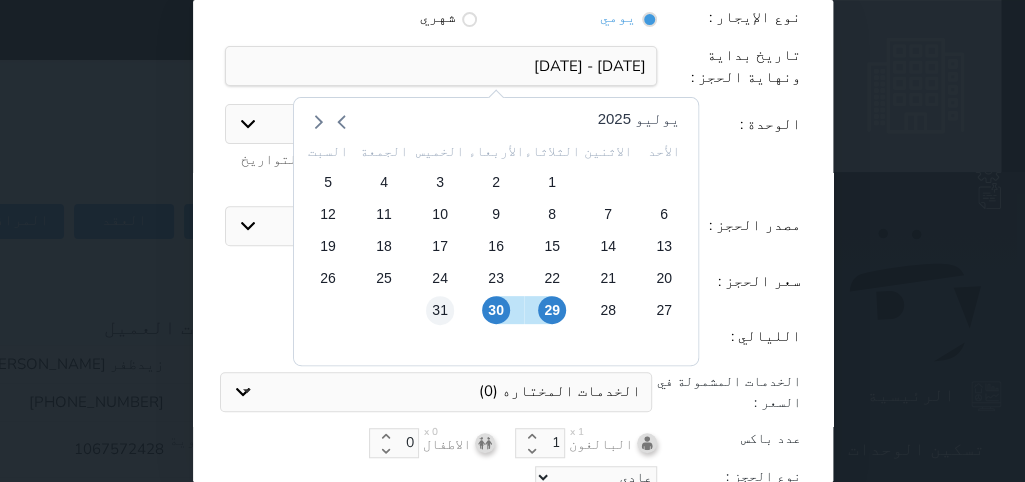 click on "31" at bounding box center (439, 310) 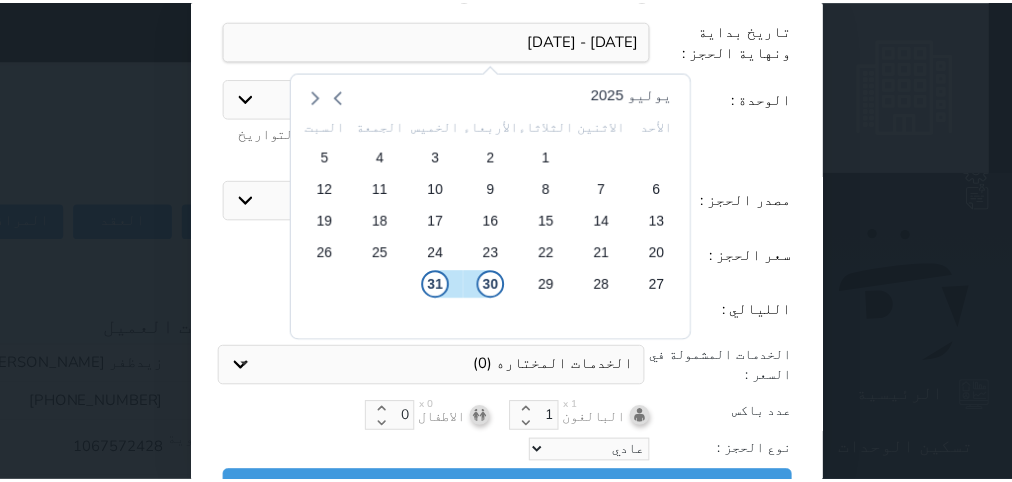 scroll, scrollTop: 44, scrollLeft: 0, axis: vertical 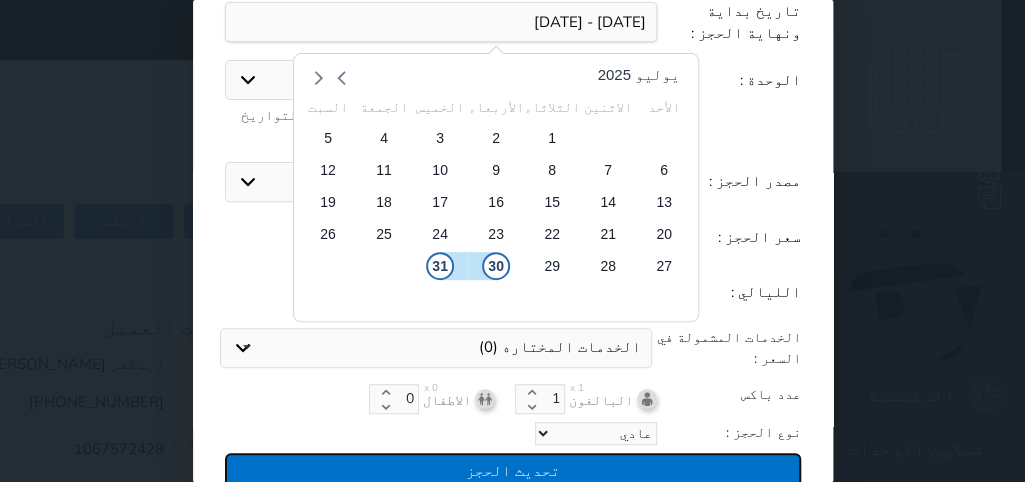 click on "تحديث الحجز" at bounding box center (513, 470) 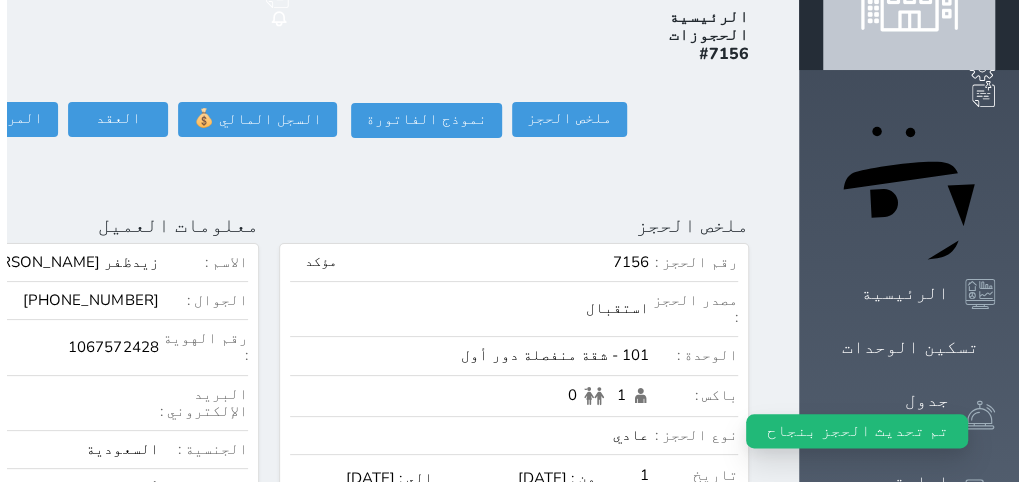 scroll, scrollTop: 0, scrollLeft: 0, axis: both 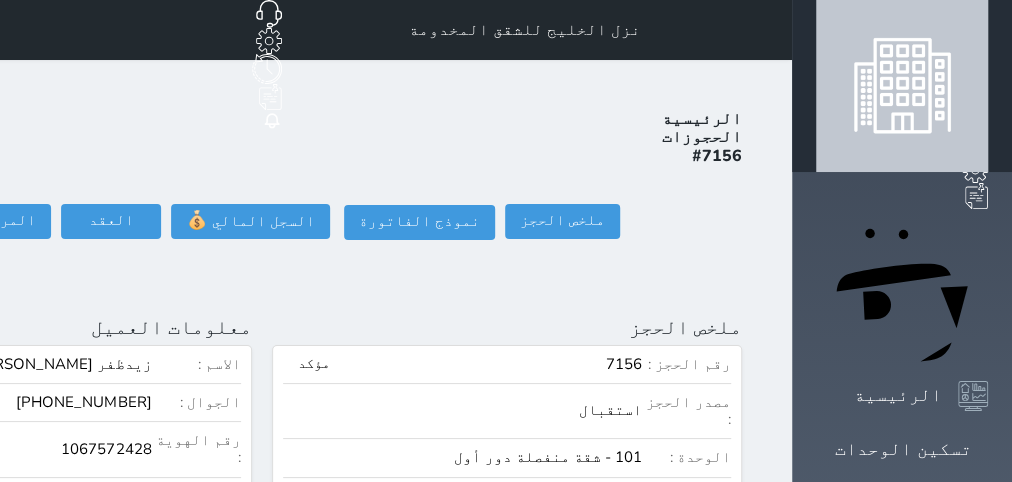 click at bounding box center (290, 327) 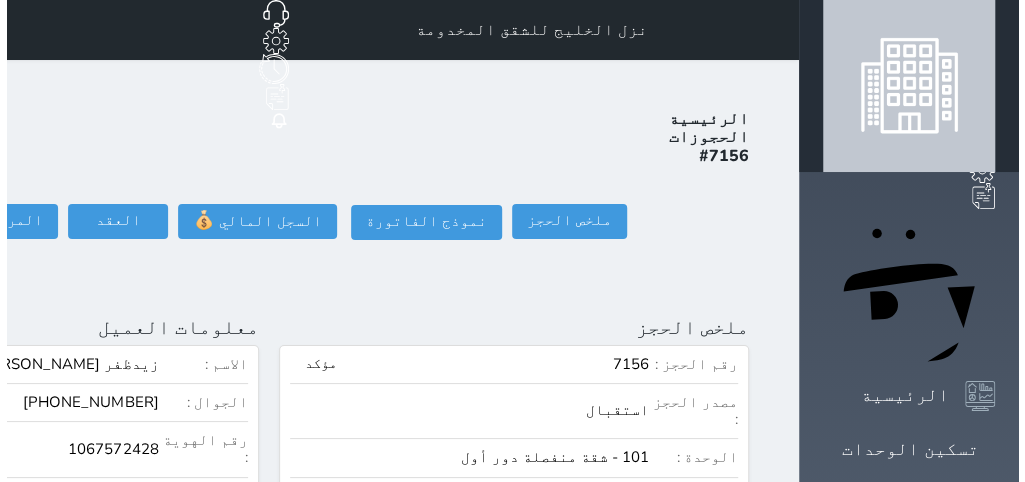scroll, scrollTop: 44, scrollLeft: 0, axis: vertical 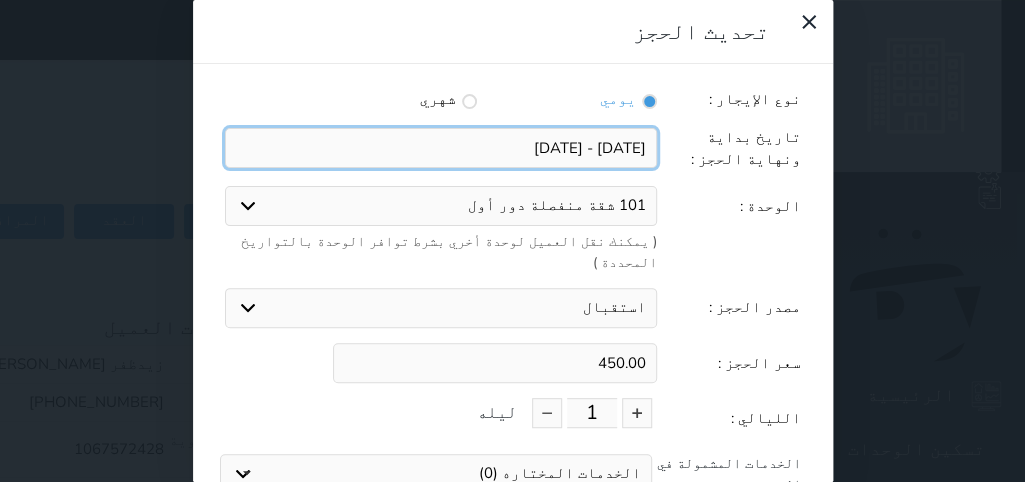 click at bounding box center (441, 148) 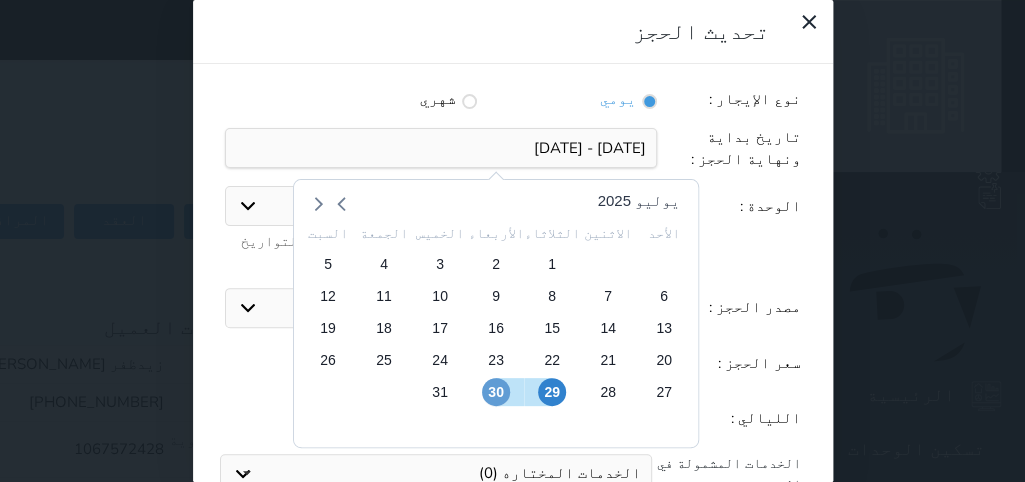 click on "30" at bounding box center [495, 392] 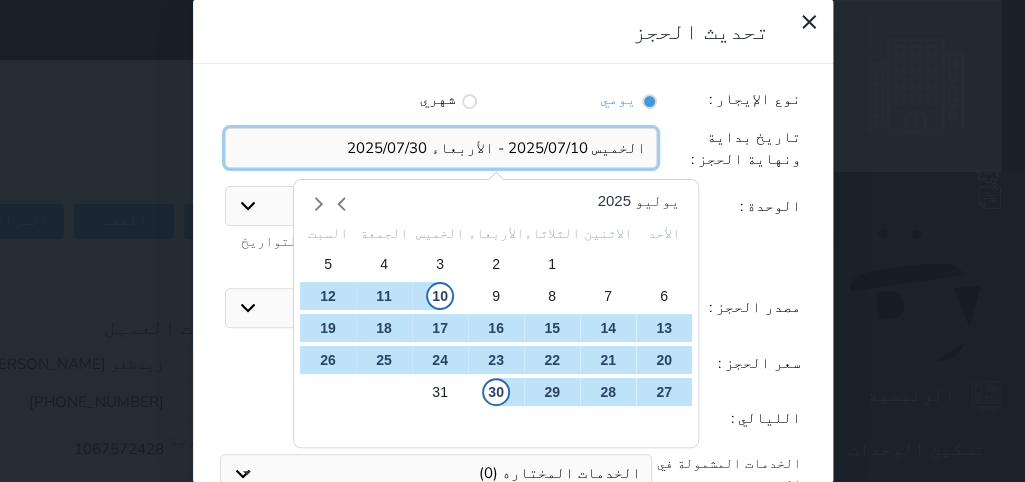 click at bounding box center (441, 148) 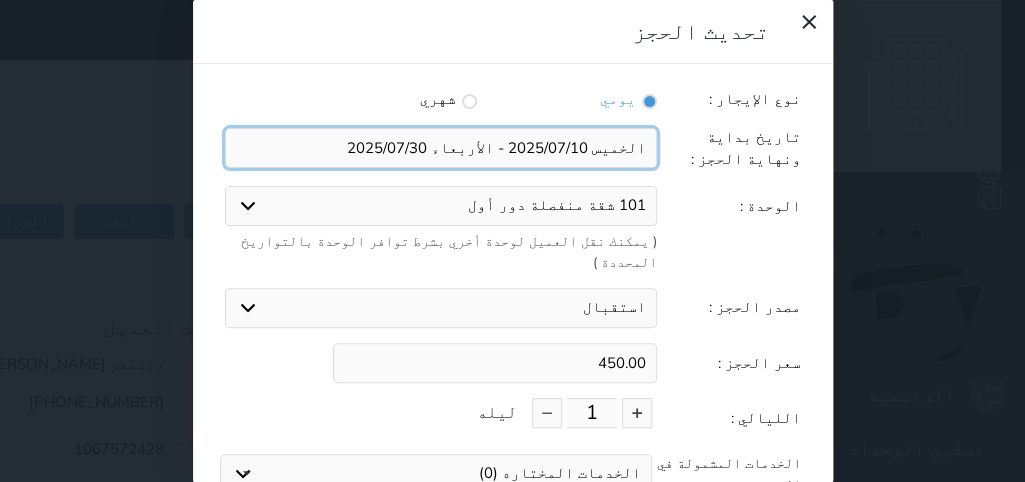 click at bounding box center [441, 148] 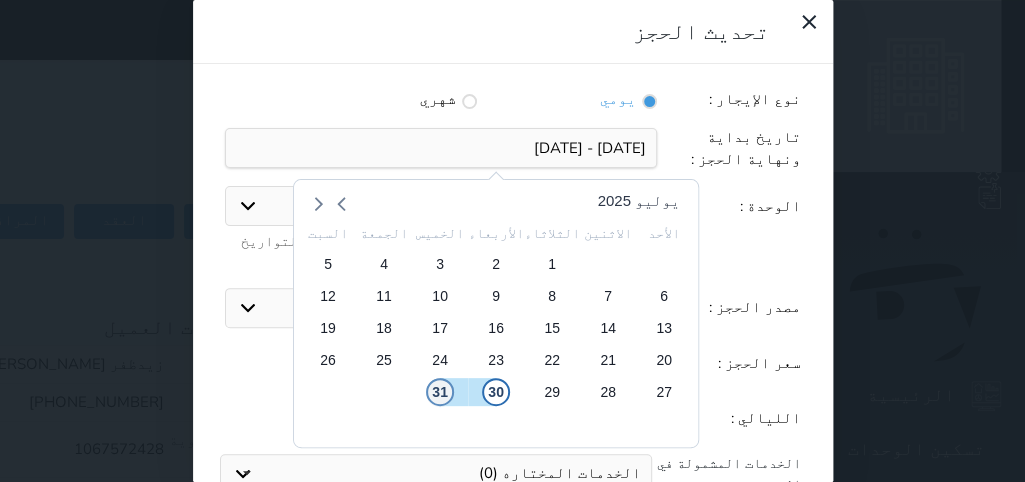 click on "نوع الإيجار :     يومي     شهري   تاريخ بداية ونهاية الحجز :   [DATE] [DATE] [DATE] [DATE] [DATE] [DATE] [DATE] [DATE] 29 30 1 2 3 4 5 6 7 8 9 10 11 12 13 14 15 16 17 18 19 20 21 22 23 24 25 26 27 28 29 30 31 1 2 3 4 5 6 7 8 9   الوحدة :   101 شقة منفصلة دور أول   142 شقة دور أول (ثلاث غرف نوم + مطبخ + صالة) 104 غرفتين نوم 107 غرفه وشرفه 108 غرفة نوم سرير مزدوج 133 غرفه وصاله 143 غرفه وصاله 153 غرفه وصاله 5 مبنى [PHONE_NUMBER] 106 110 110 120 120   ( يمكنك نقل العميل لوحدة أخري بشرط توافر الوحدة بالتواريخ المحددة )   مصدر الحجز :   بوكنج دوت كوم استقبال الموقع الإلكتروني بوكينج المسافر اكسبيديا مواقع التواصل الإجتماعي اويو اخرى       450.00" at bounding box center [513, 356] 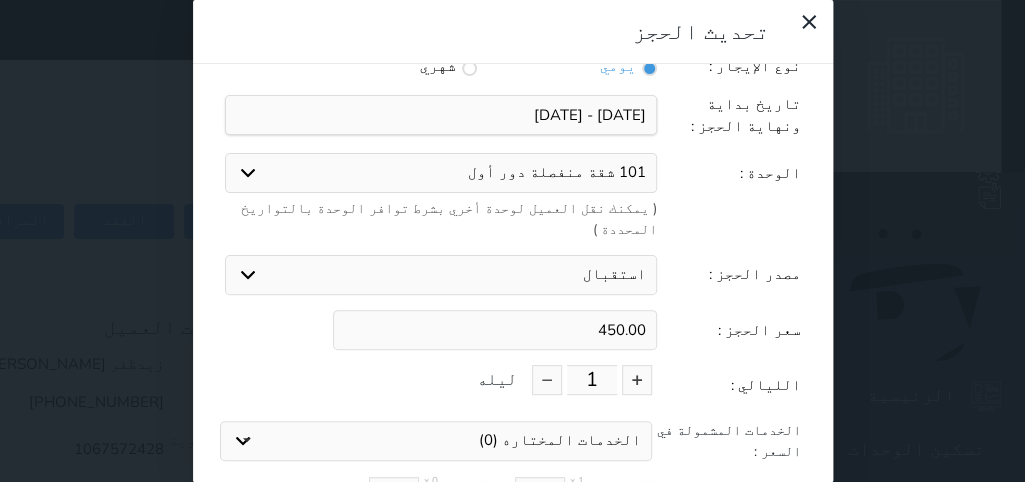 scroll, scrollTop: 44, scrollLeft: 0, axis: vertical 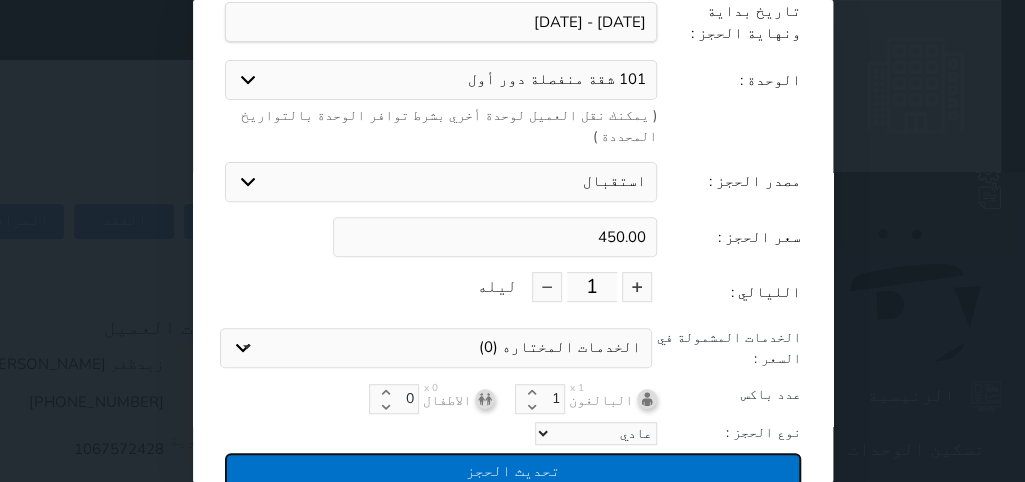 click on "تحديث الحجز" at bounding box center (513, 470) 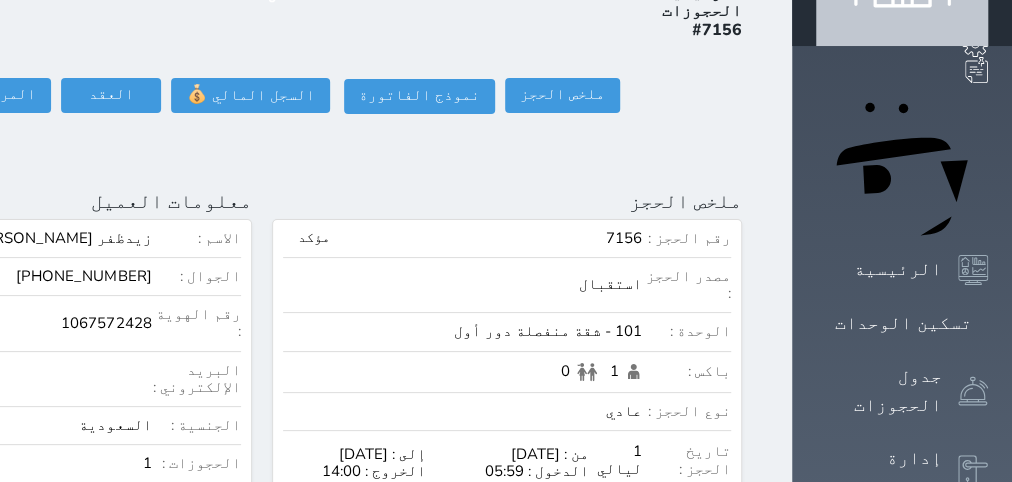 scroll, scrollTop: 0, scrollLeft: 0, axis: both 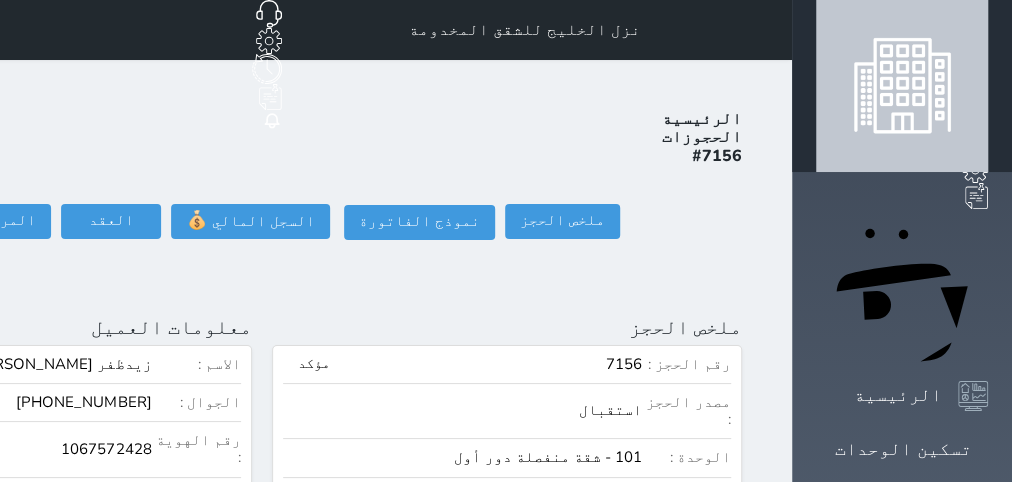 click on "تسجيل دخول" at bounding box center (-151, 221) 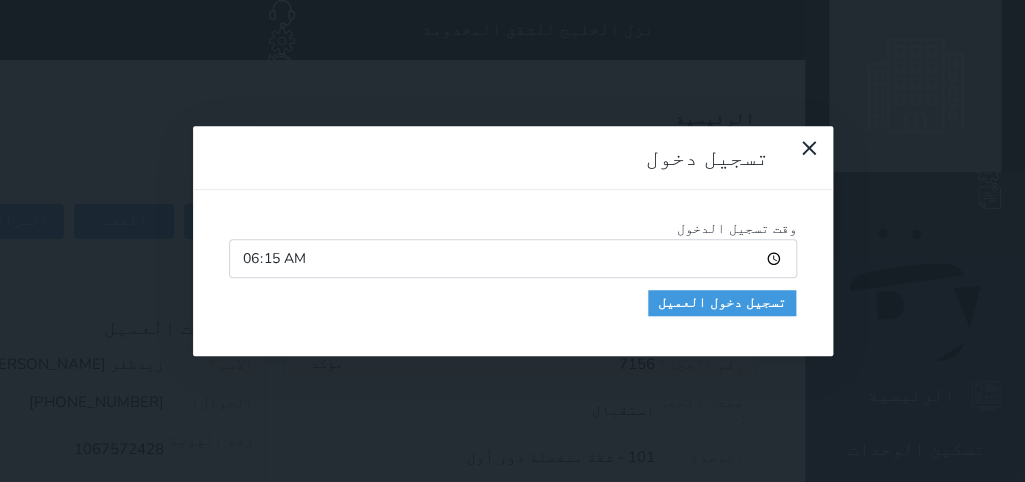 click on "06:15" at bounding box center (513, 258) 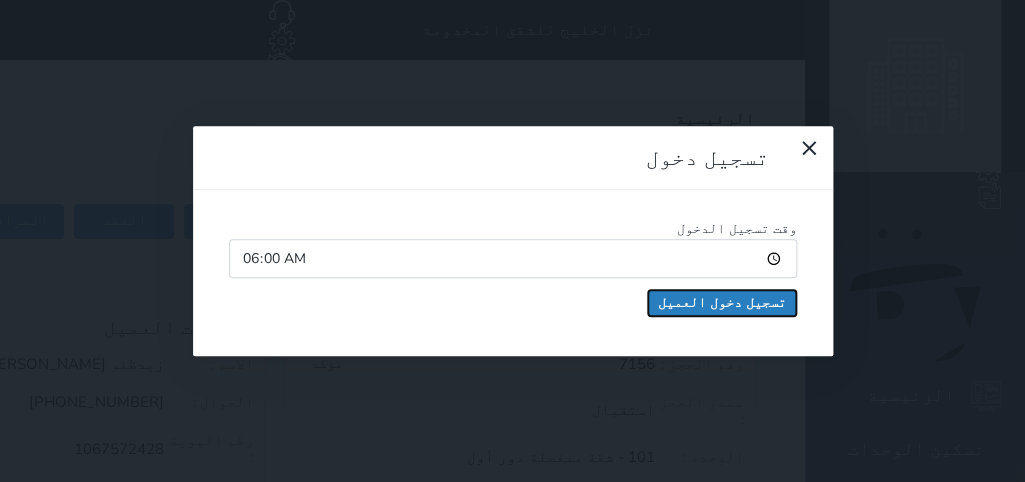 click on "تسجيل دخول العميل" at bounding box center (722, 303) 